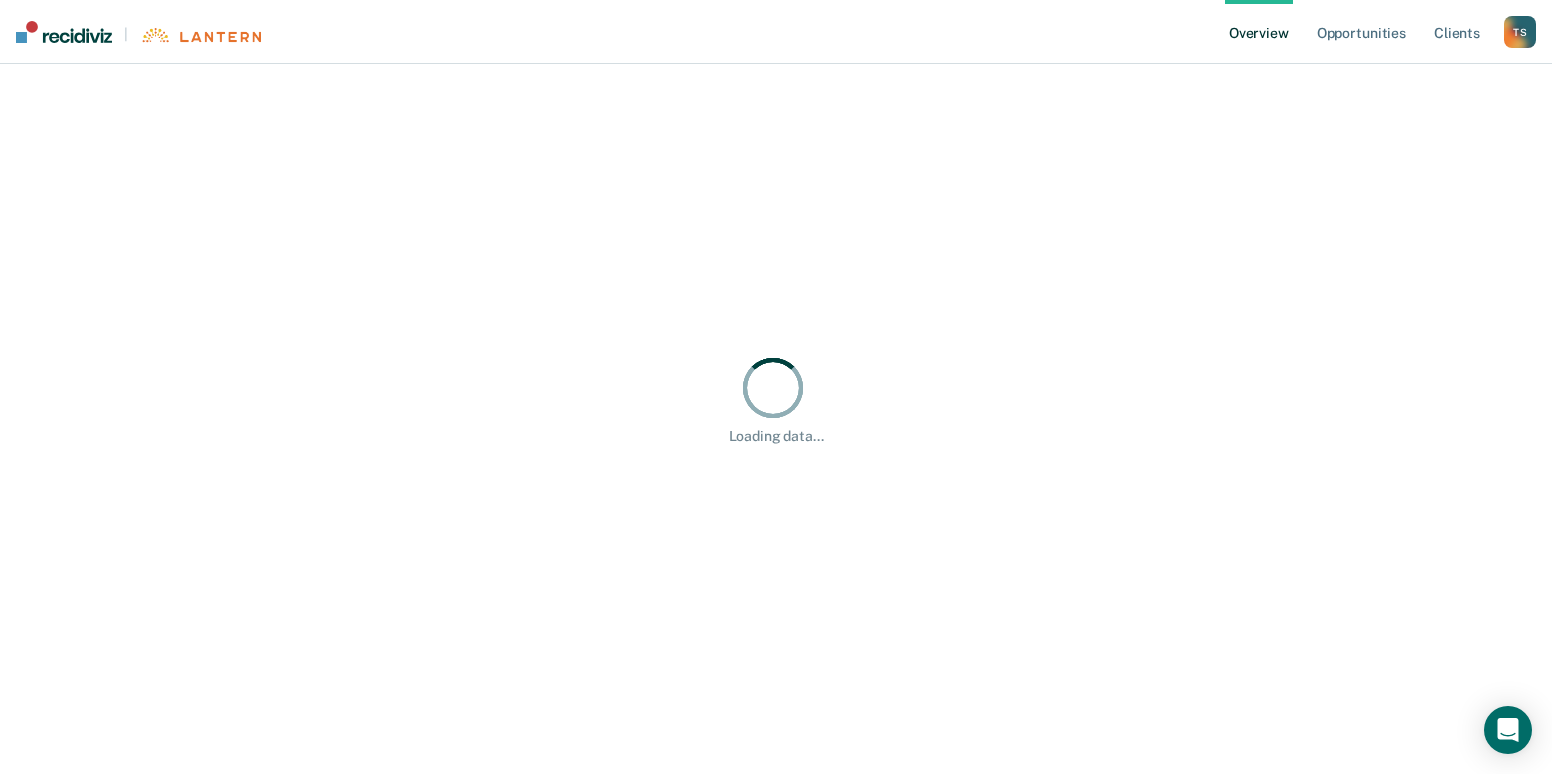 scroll, scrollTop: 0, scrollLeft: 0, axis: both 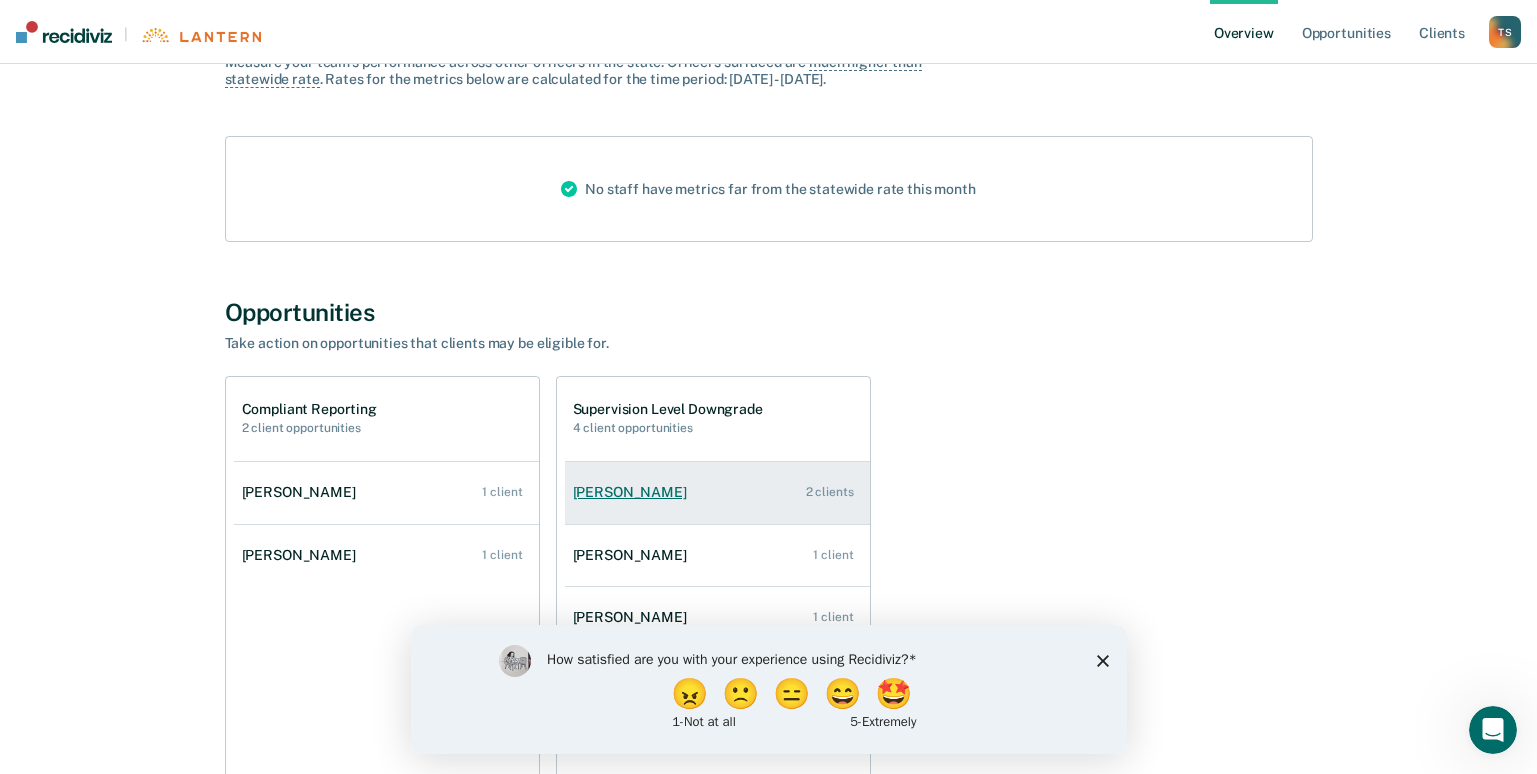 click on "[PERSON_NAME]" at bounding box center [634, 492] 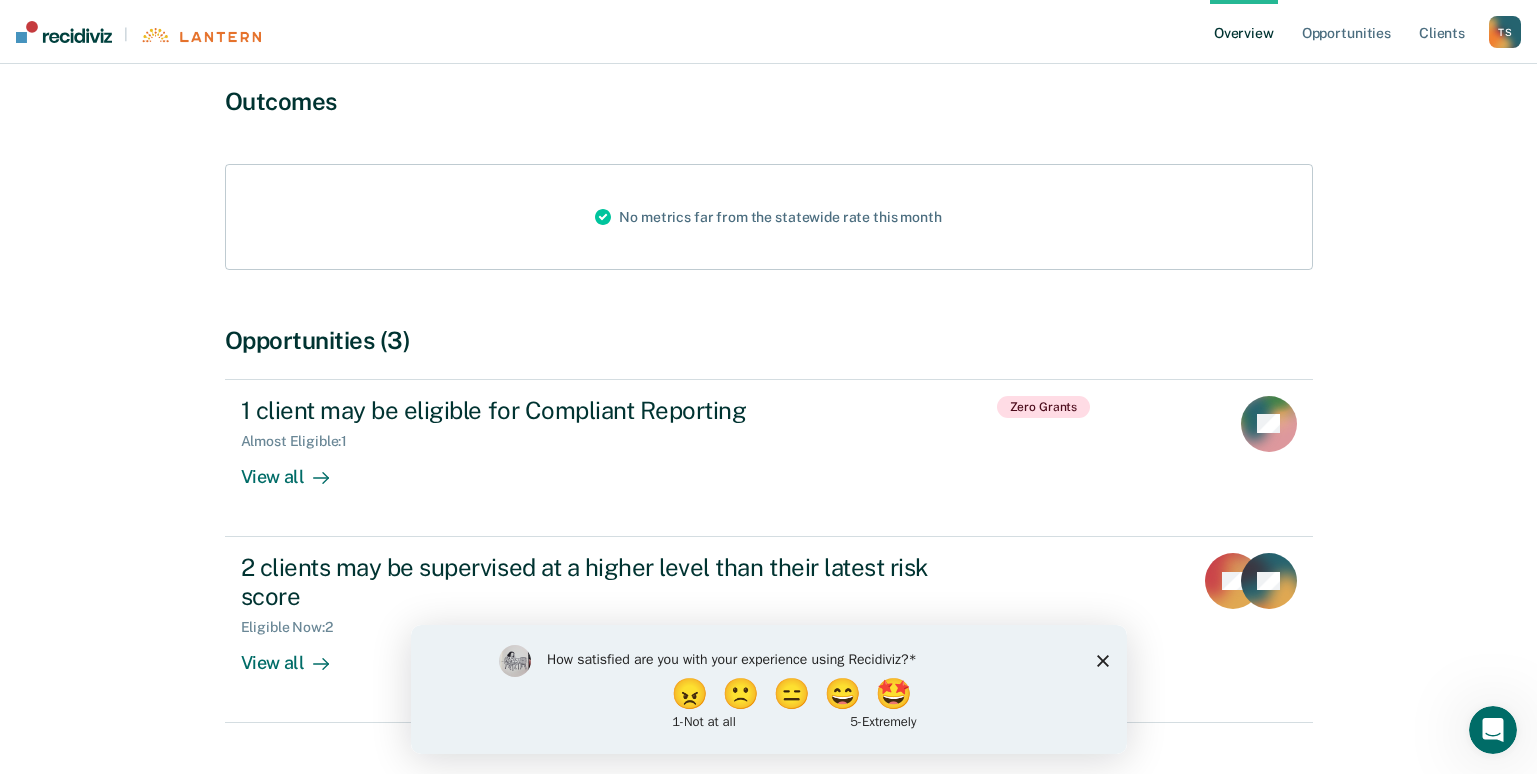 scroll, scrollTop: 200, scrollLeft: 0, axis: vertical 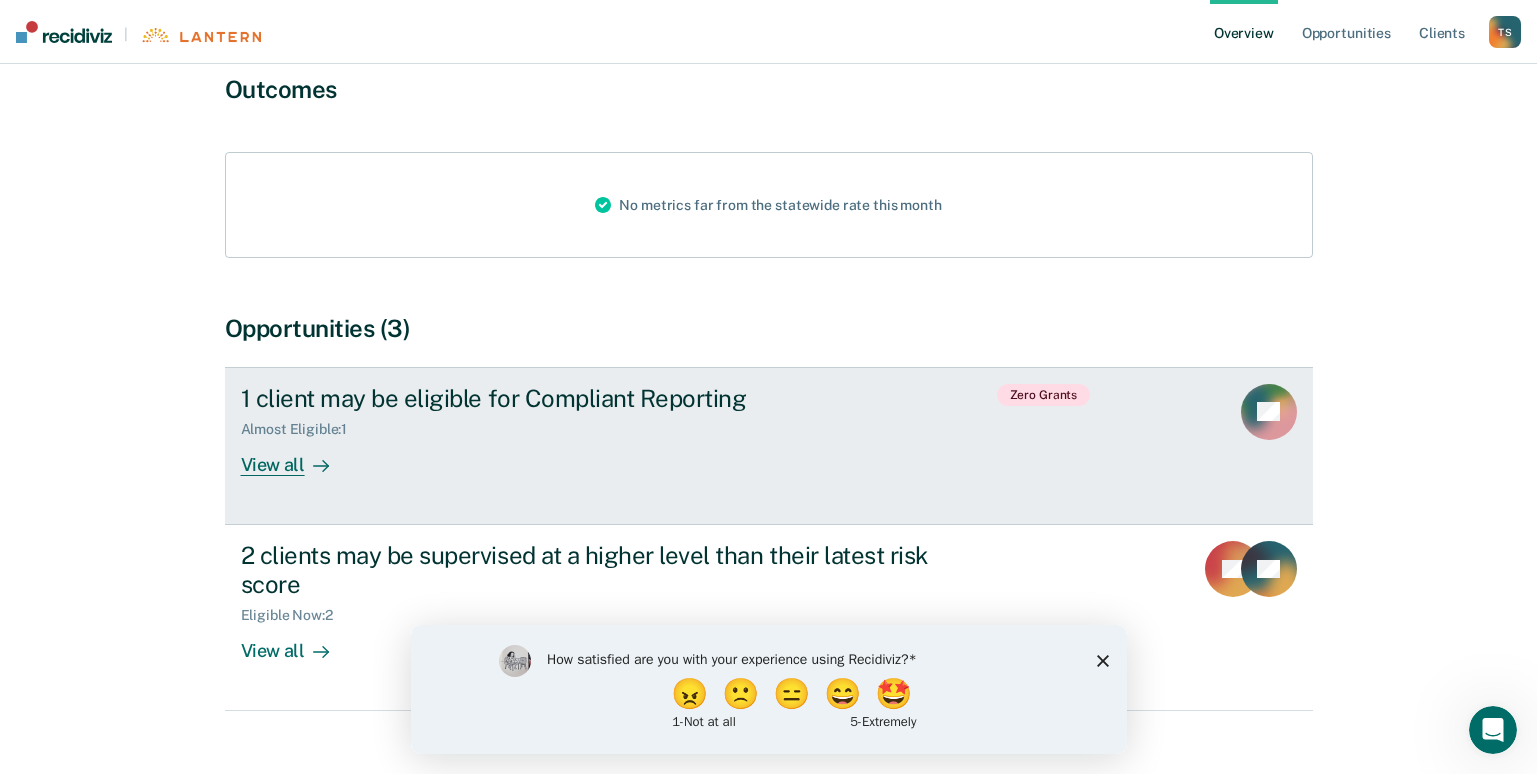 click on "View all" at bounding box center [297, 456] 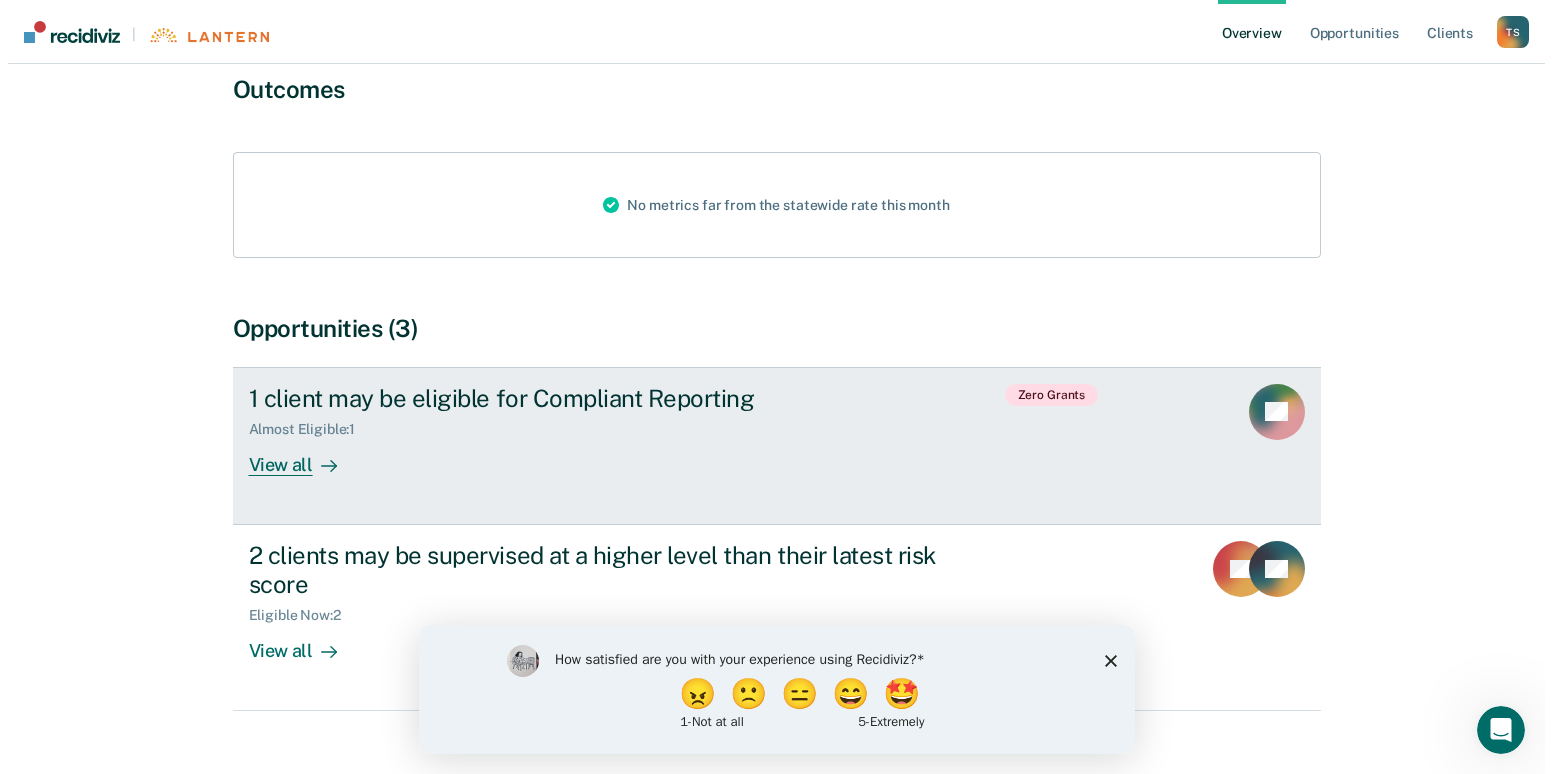 scroll, scrollTop: 0, scrollLeft: 0, axis: both 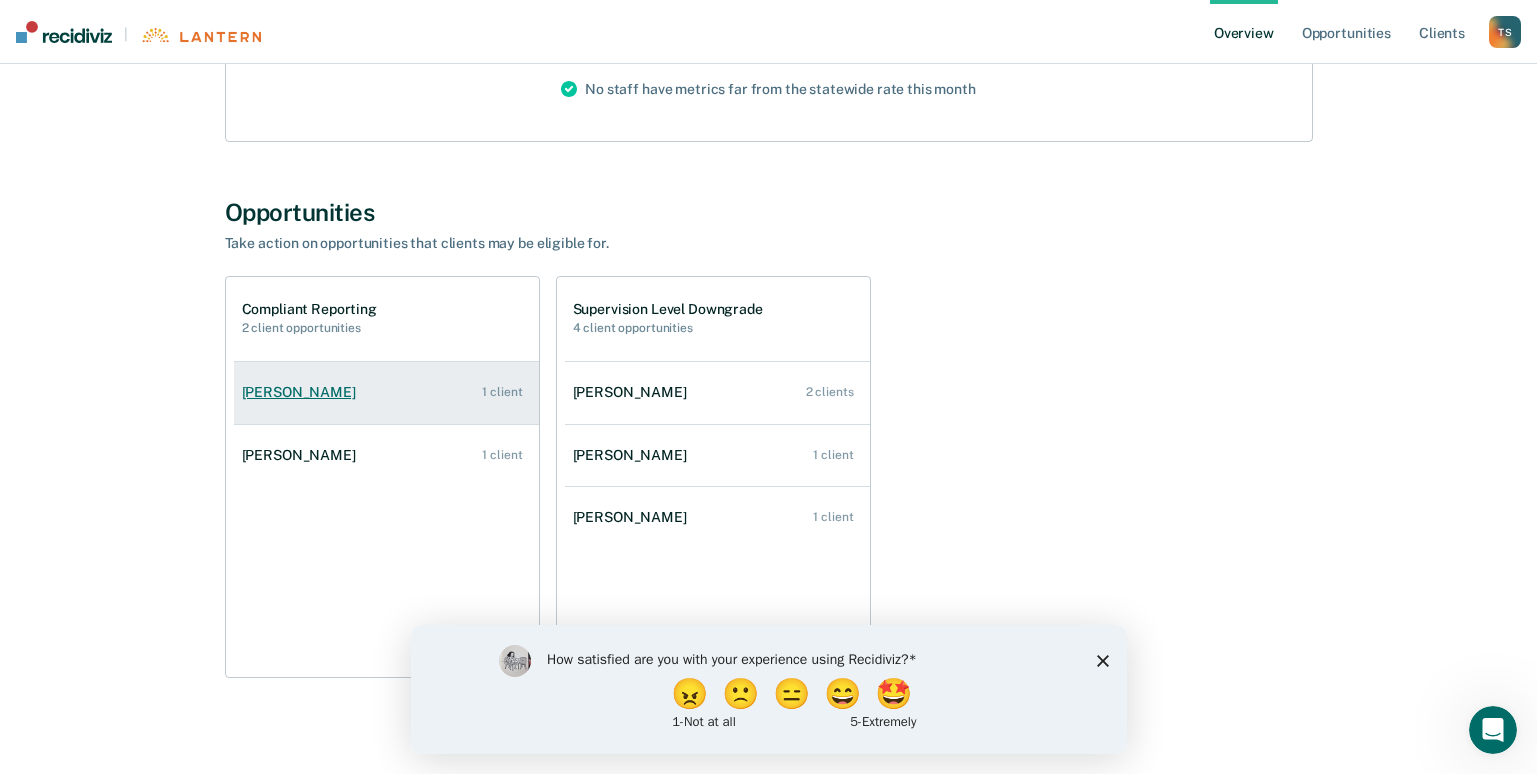 click on "[PERSON_NAME]" at bounding box center [303, 392] 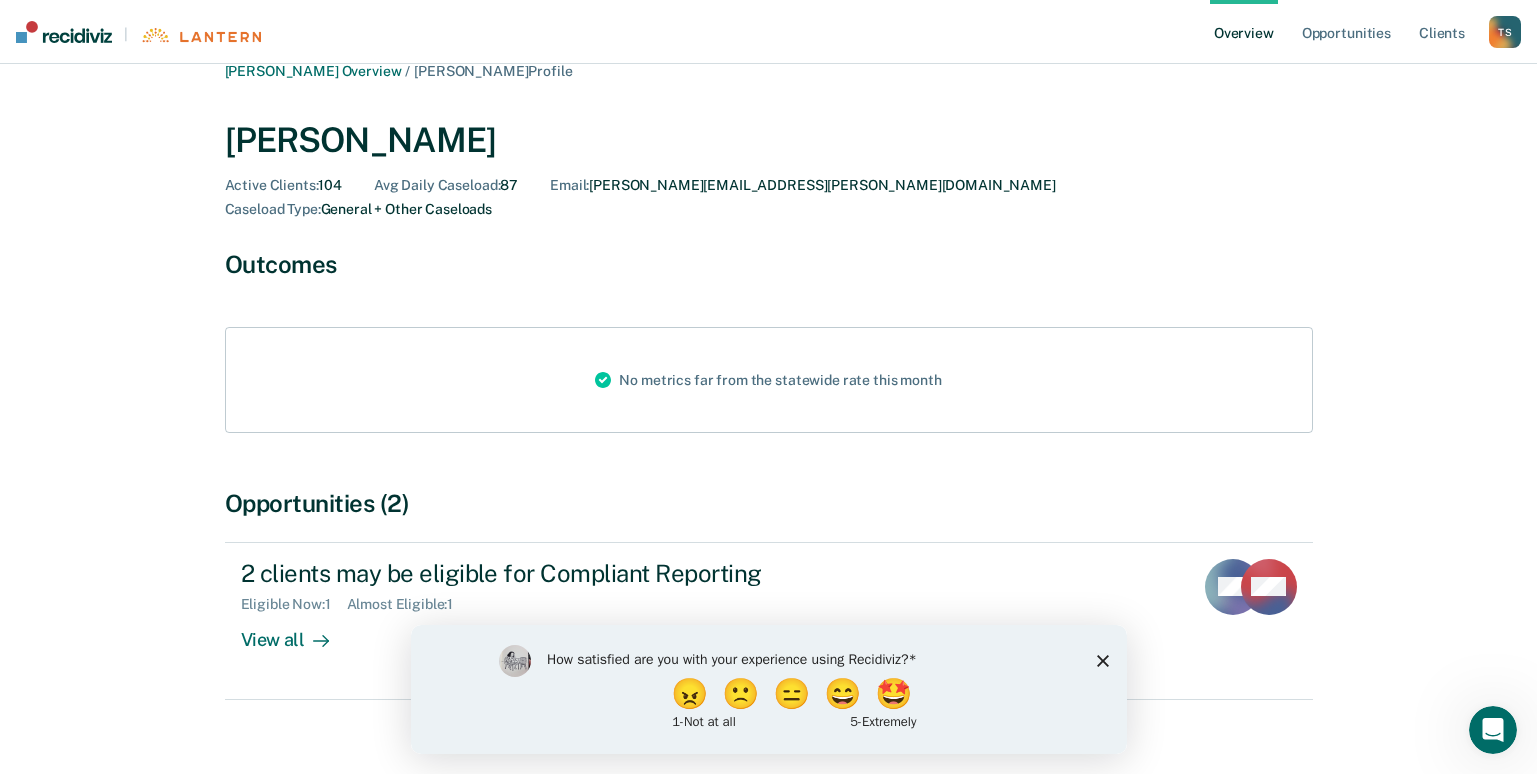 scroll, scrollTop: 30, scrollLeft: 0, axis: vertical 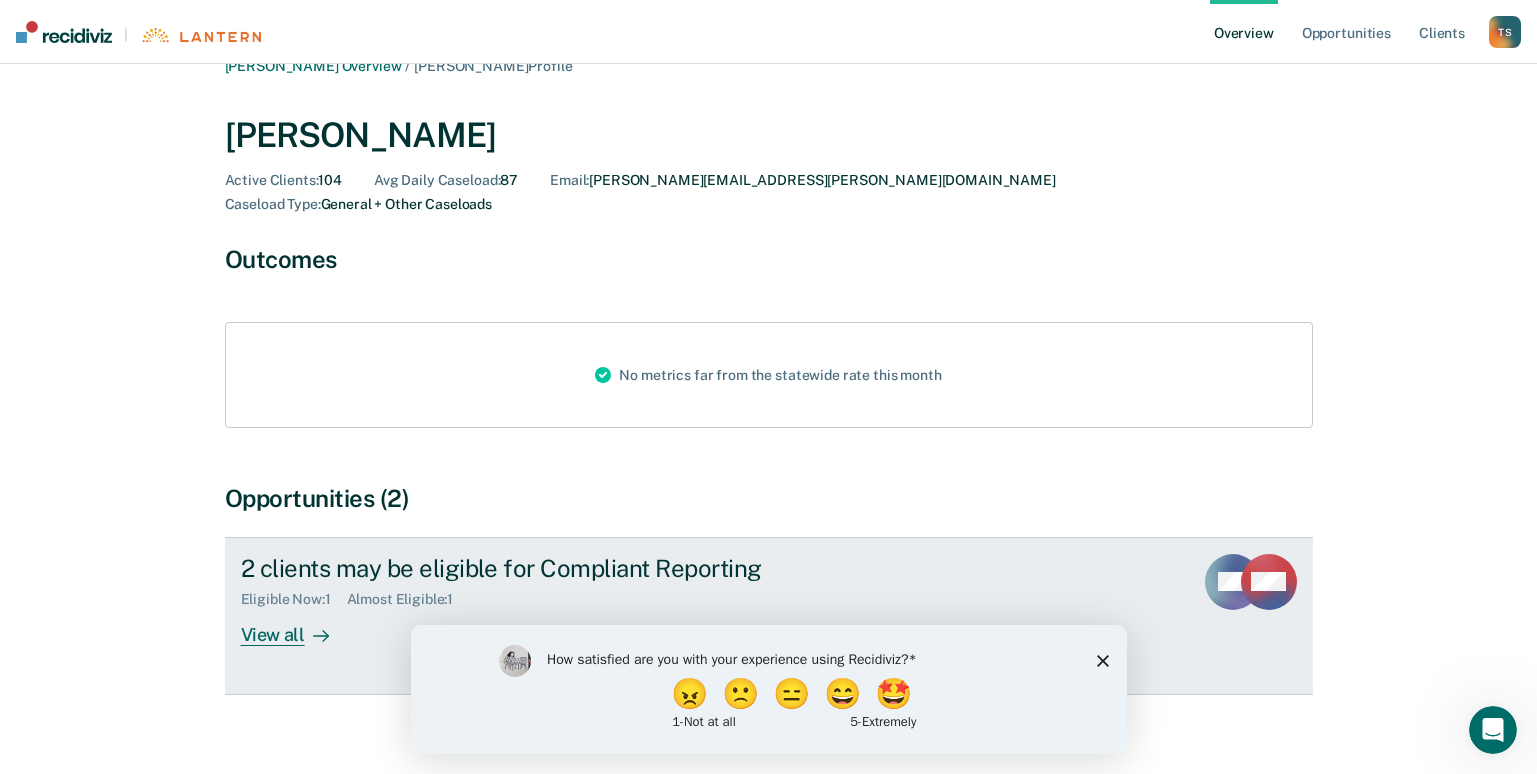 click at bounding box center (317, 634) 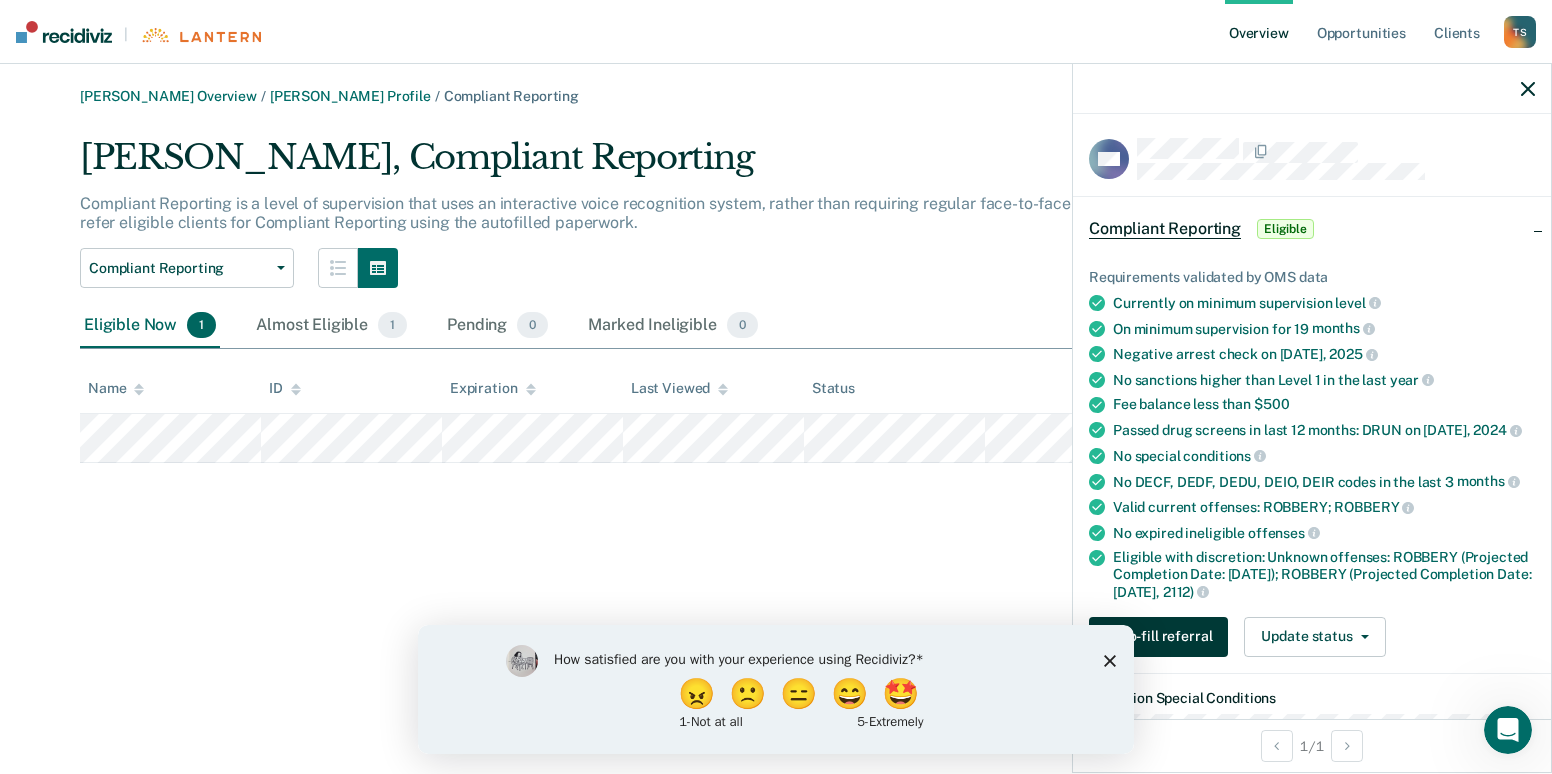 click on "Auto-fill referral" at bounding box center (1158, 637) 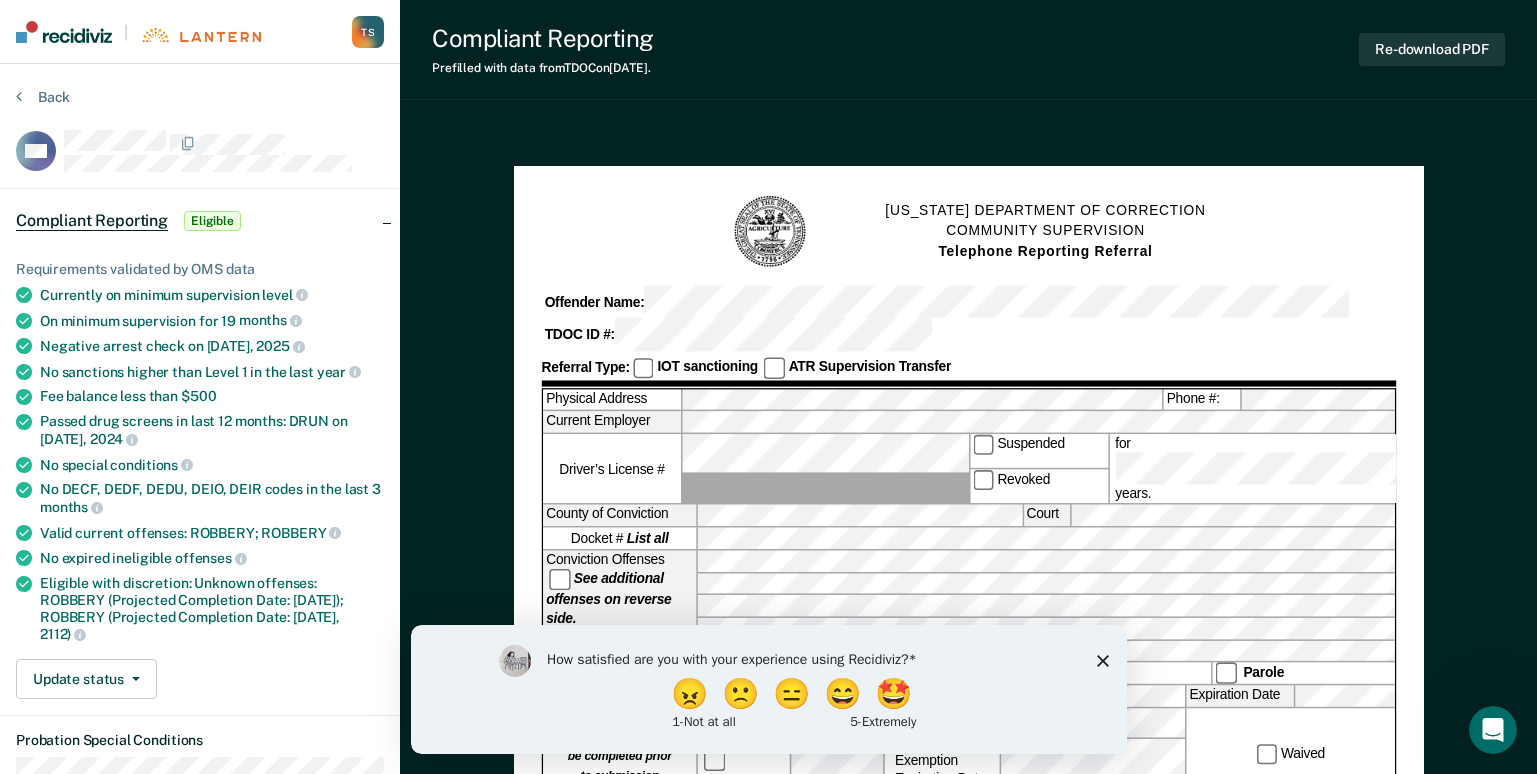 click 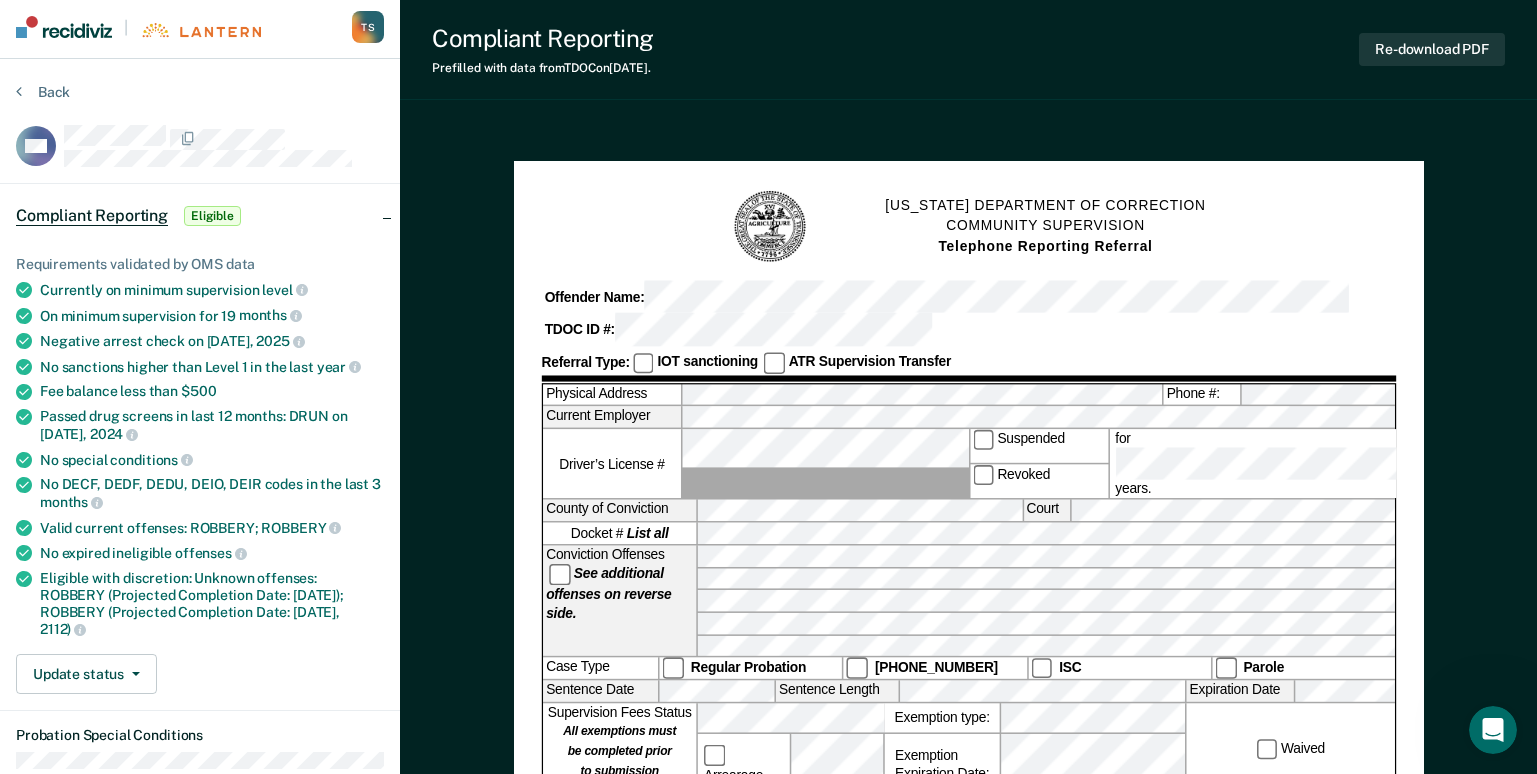 scroll, scrollTop: 0, scrollLeft: 0, axis: both 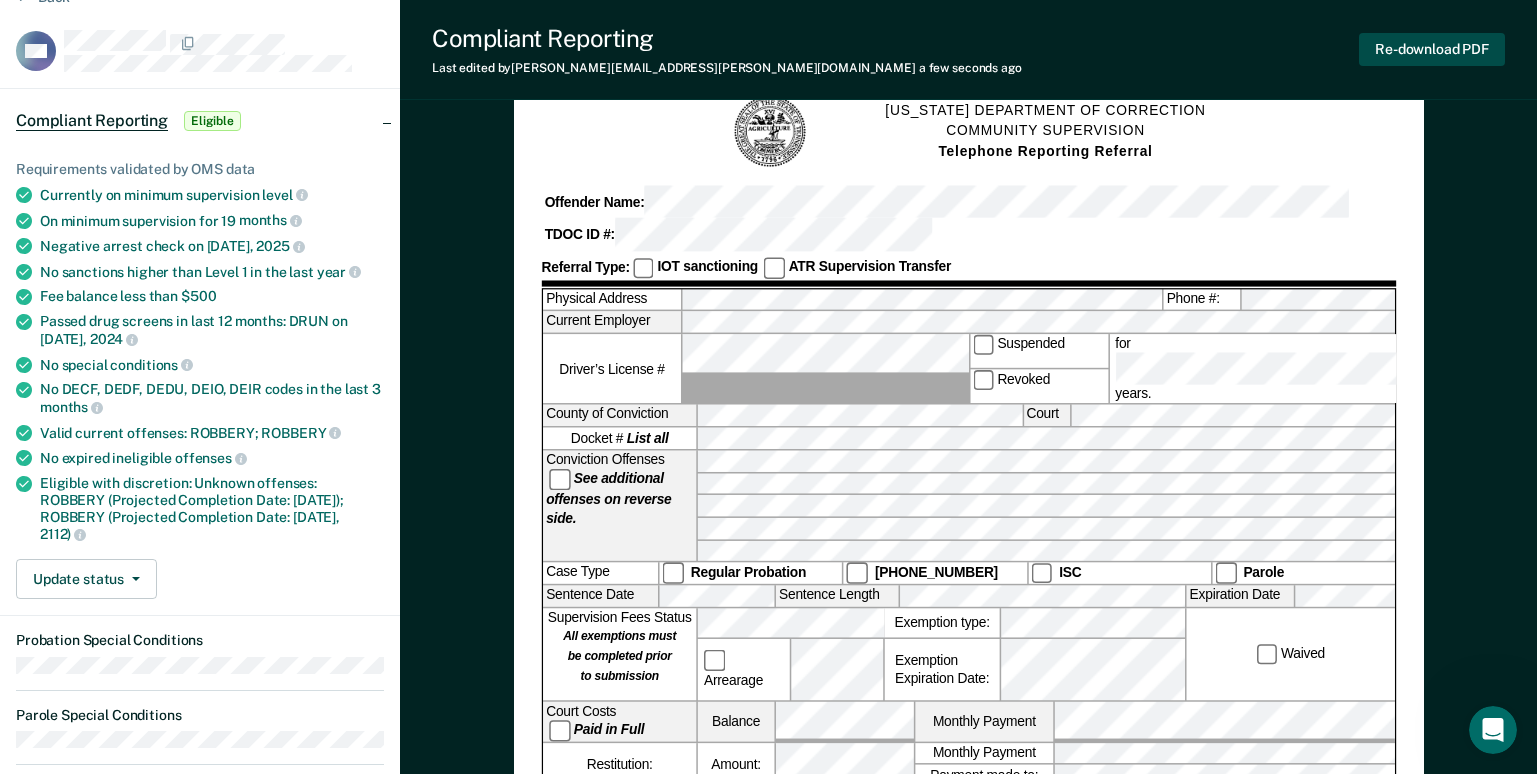 click on "Re-download PDF" at bounding box center (1432, 49) 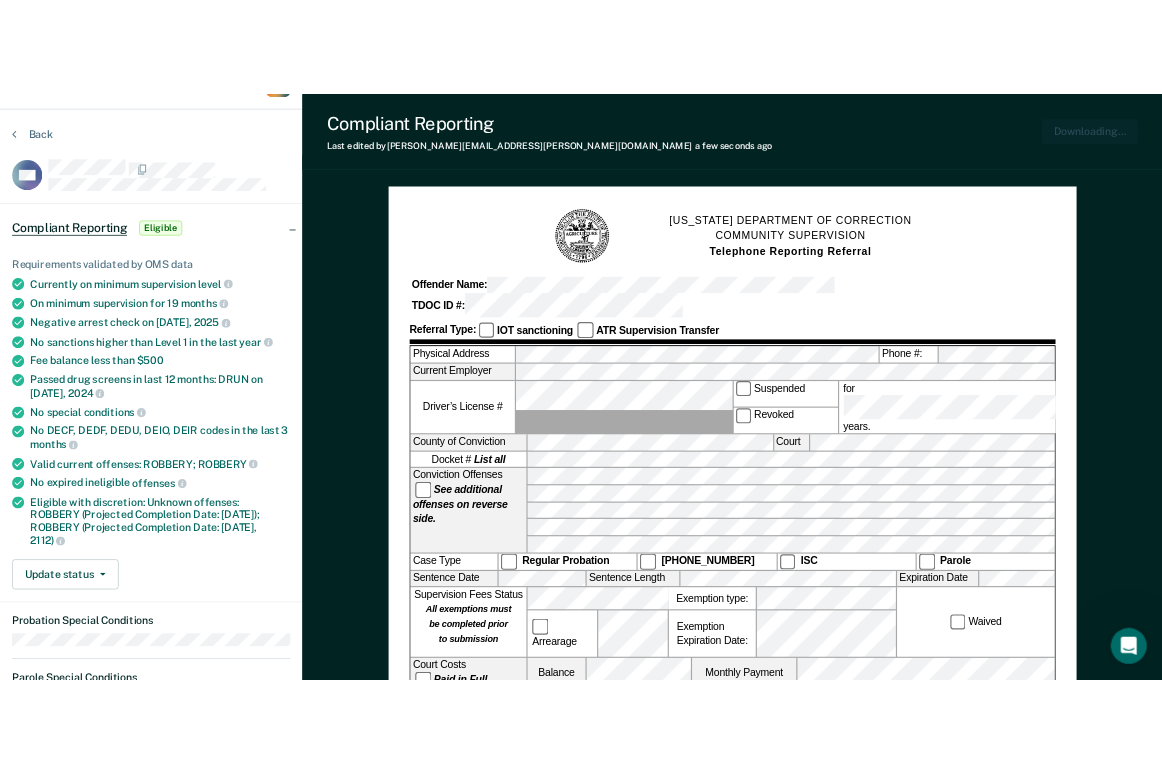 scroll, scrollTop: 0, scrollLeft: 0, axis: both 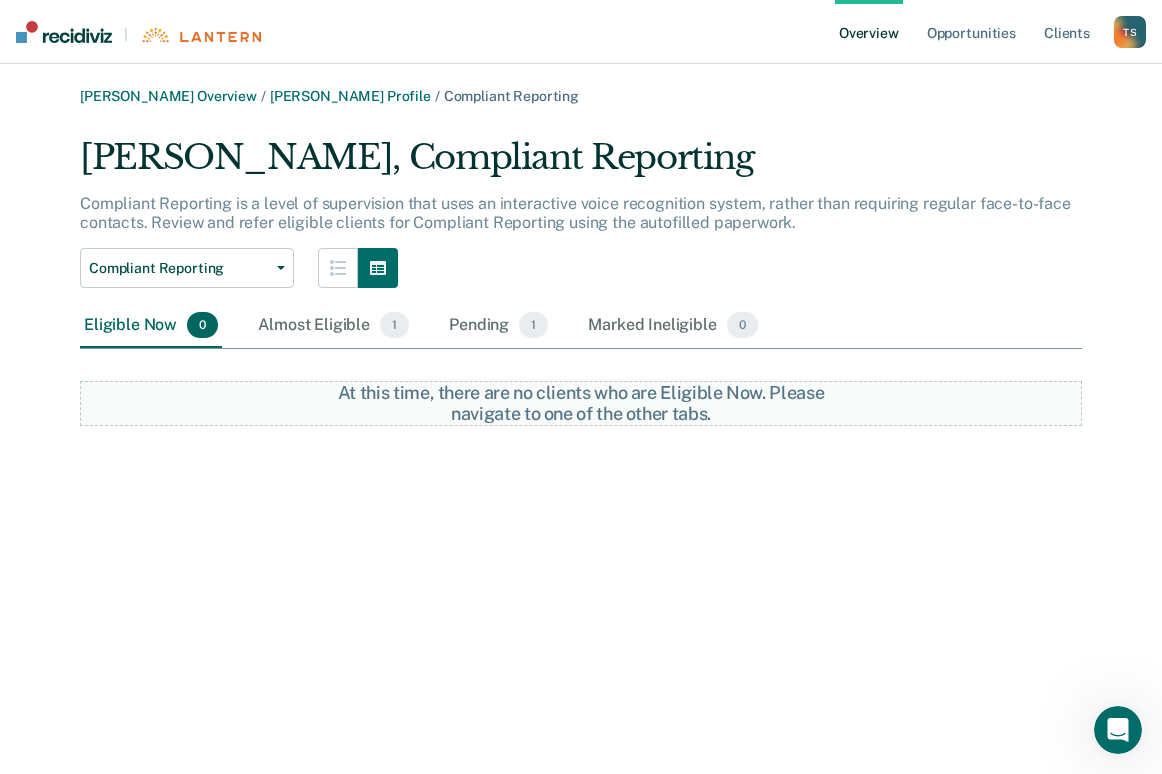 click on "Eligible Now 0" at bounding box center [151, 326] 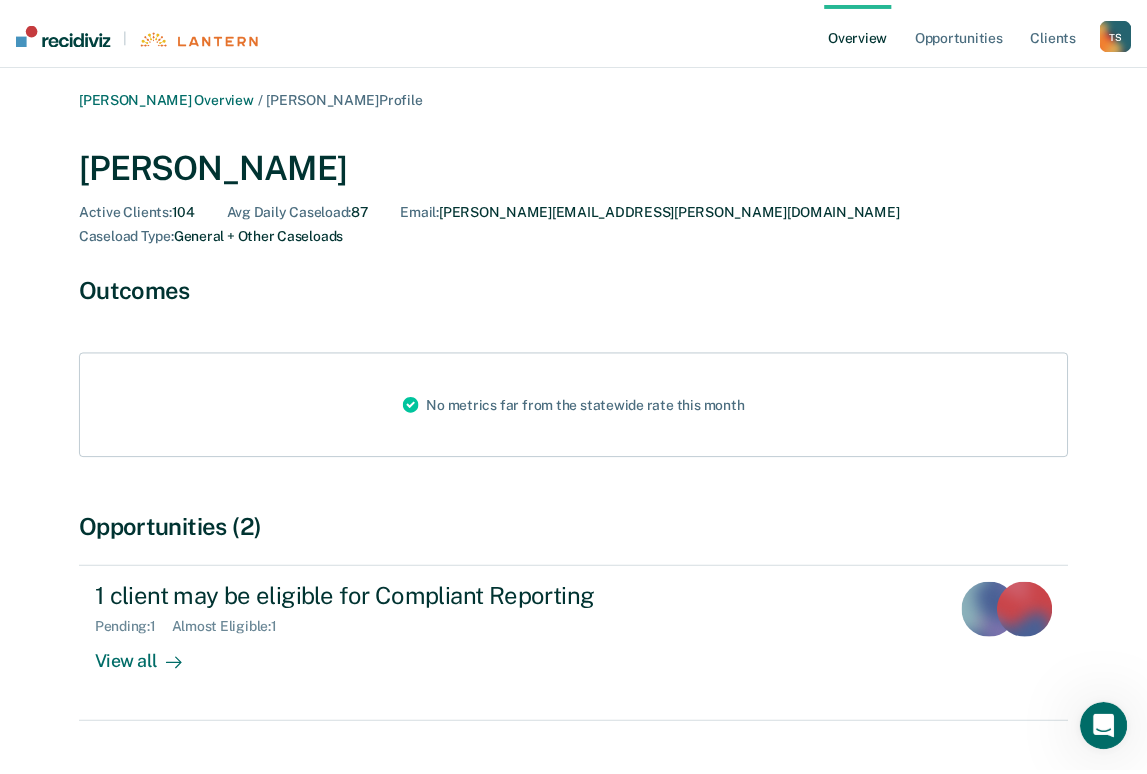 scroll, scrollTop: 30, scrollLeft: 0, axis: vertical 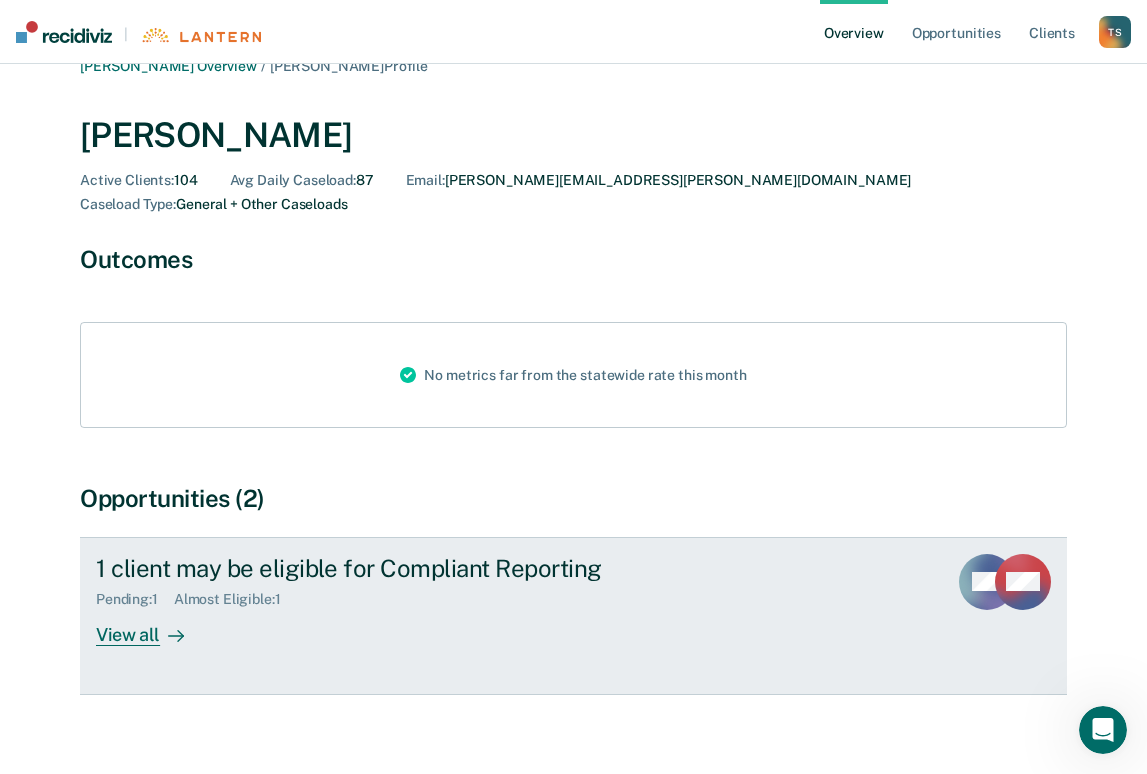 click on "1 client may be eligible for Compliant Reporting" at bounding box center [447, 568] 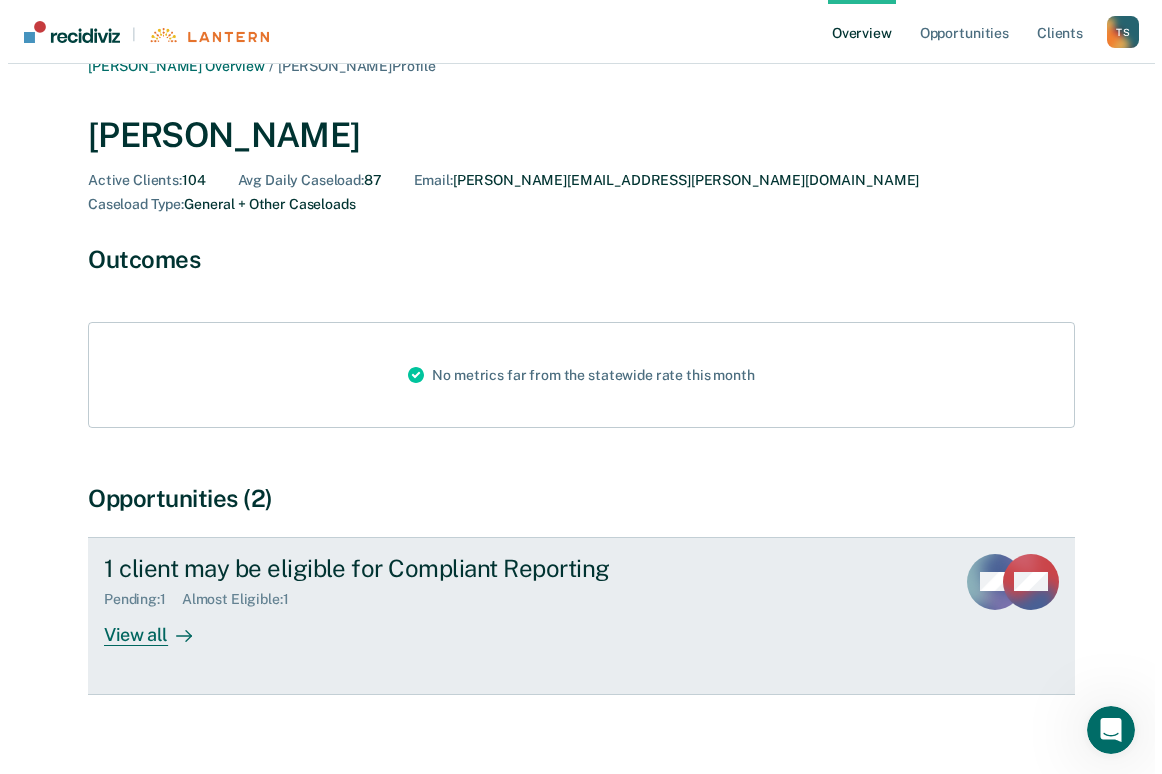 scroll, scrollTop: 0, scrollLeft: 0, axis: both 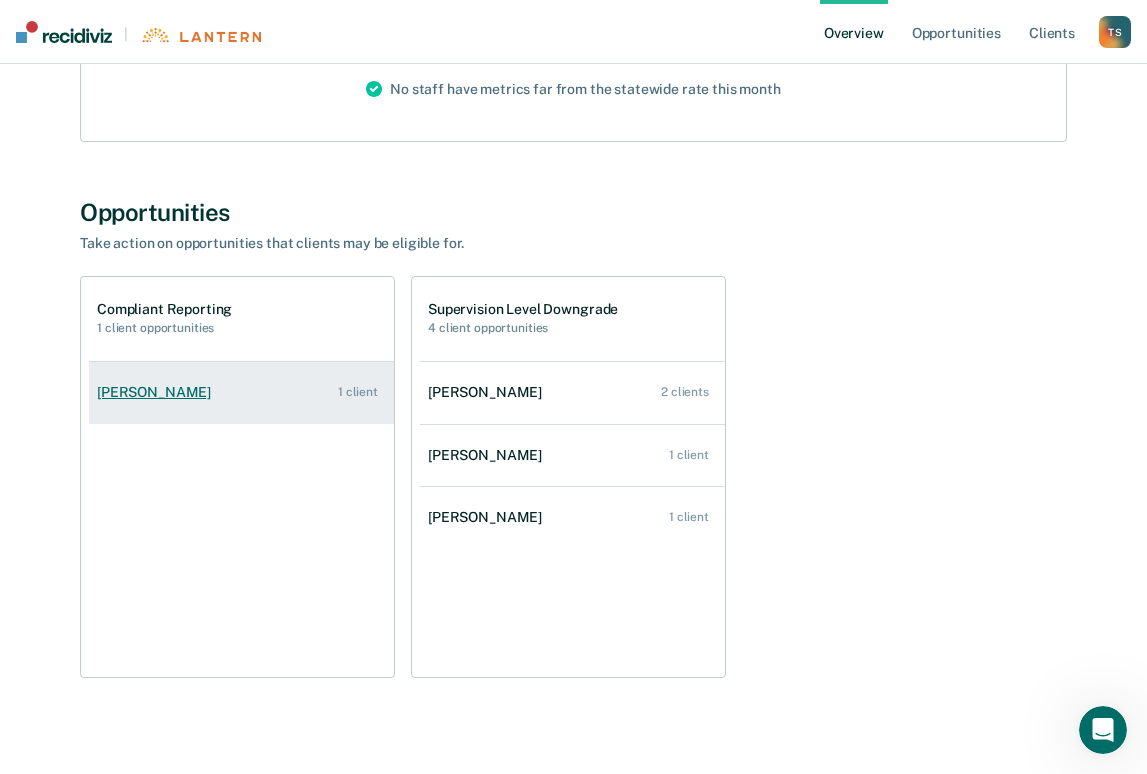 click on "[PERSON_NAME]" at bounding box center [158, 392] 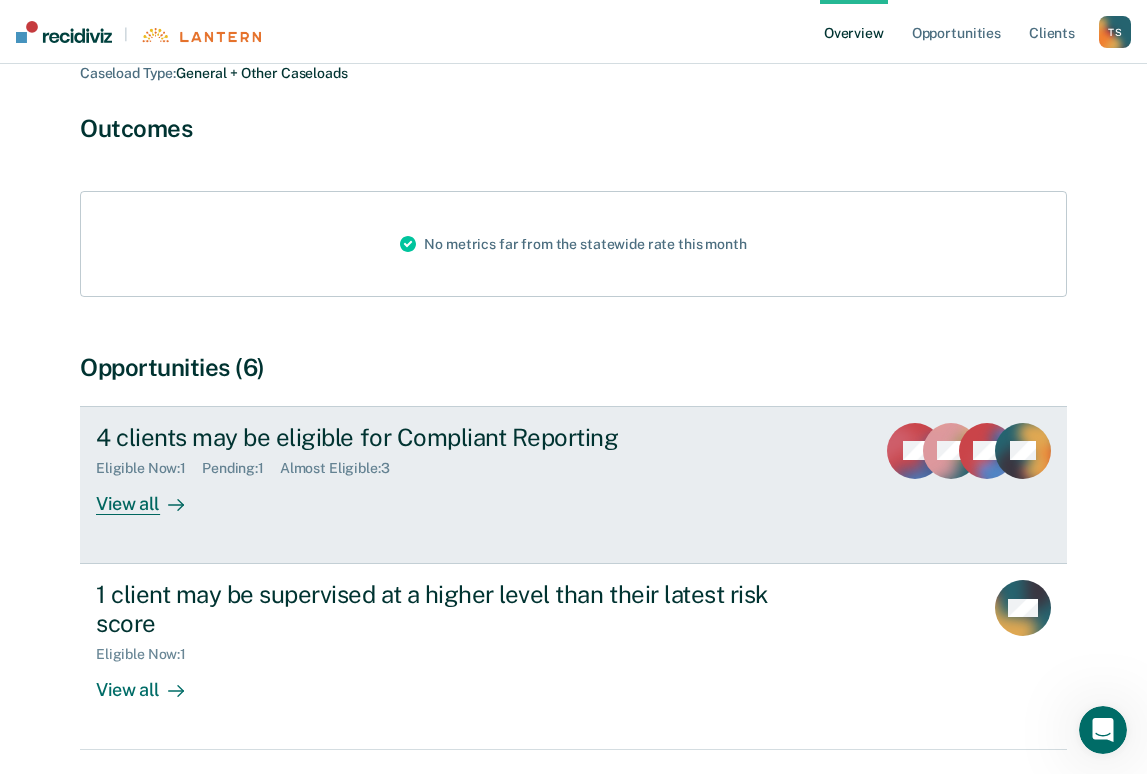 scroll, scrollTop: 200, scrollLeft: 0, axis: vertical 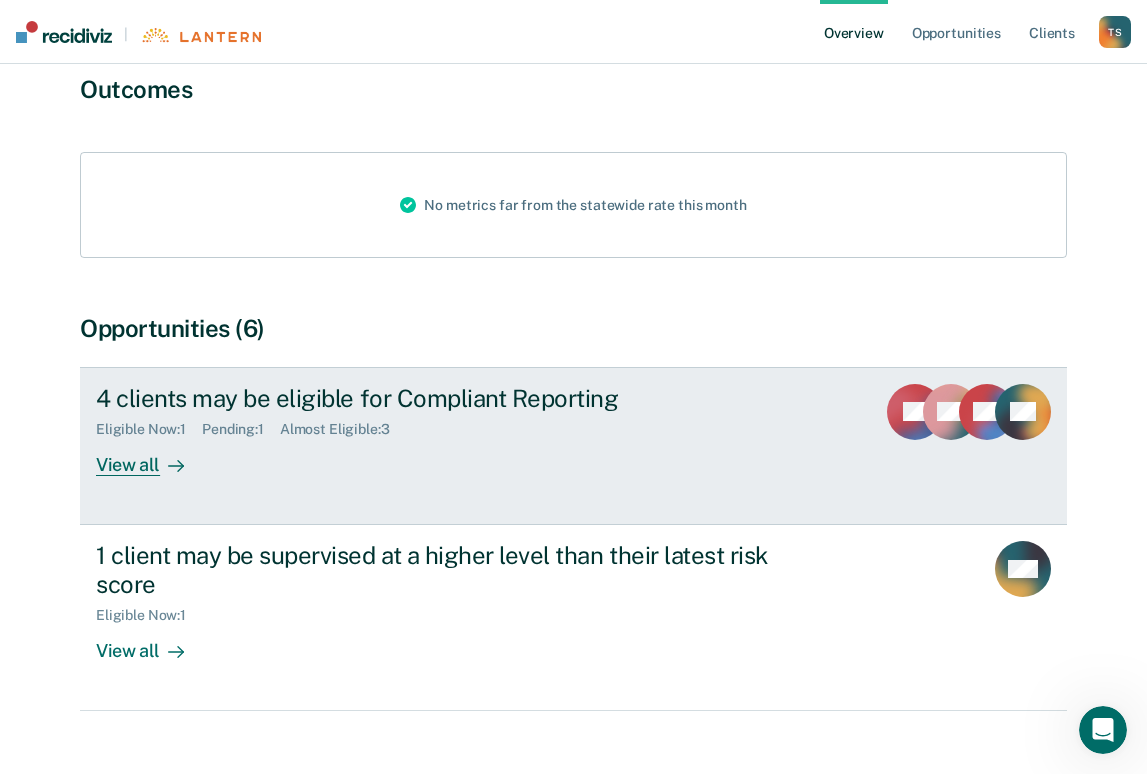 click on "View all" at bounding box center (152, 456) 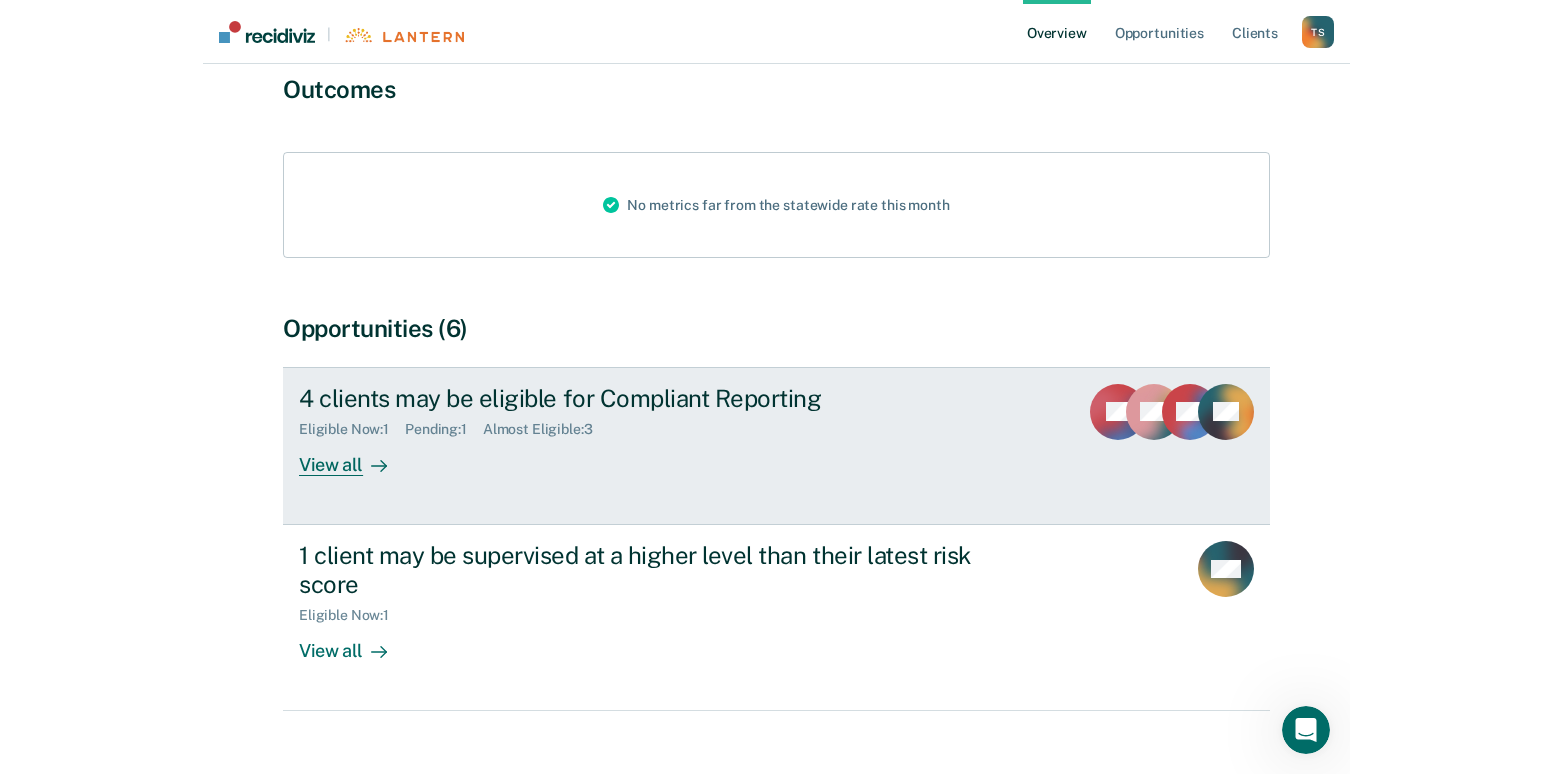 scroll, scrollTop: 0, scrollLeft: 0, axis: both 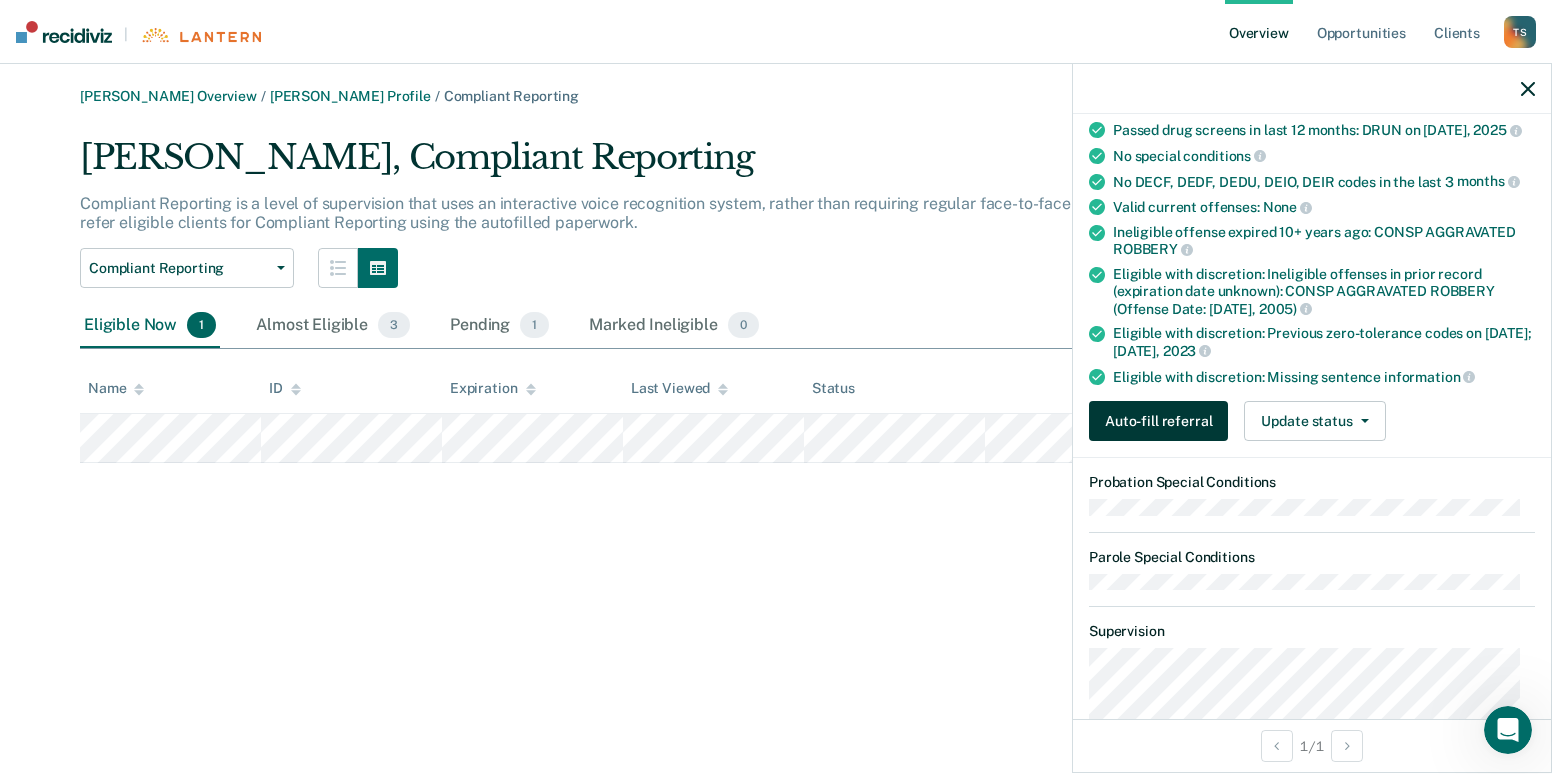 click on "Auto-fill referral" at bounding box center [1158, 421] 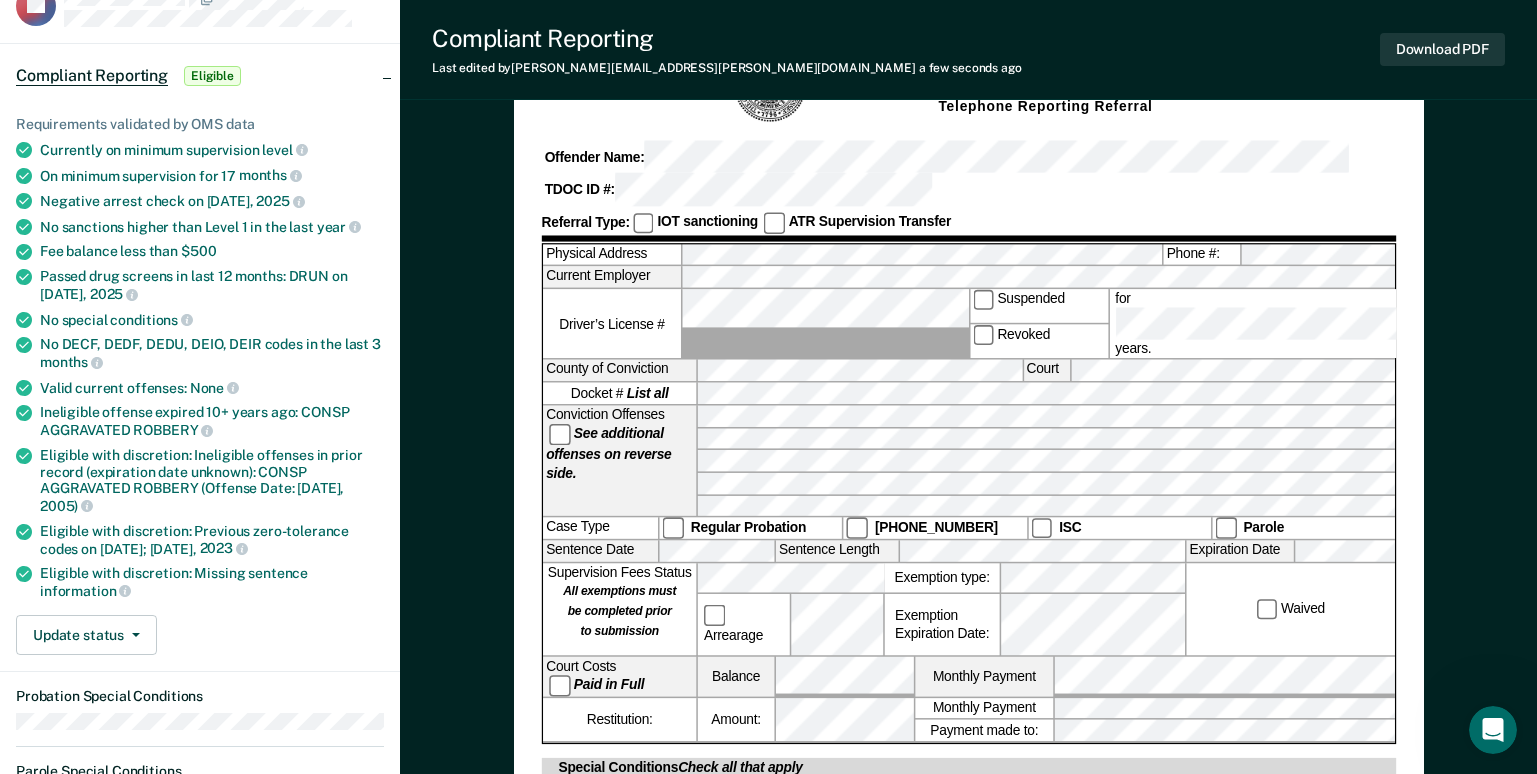 scroll, scrollTop: 0, scrollLeft: 0, axis: both 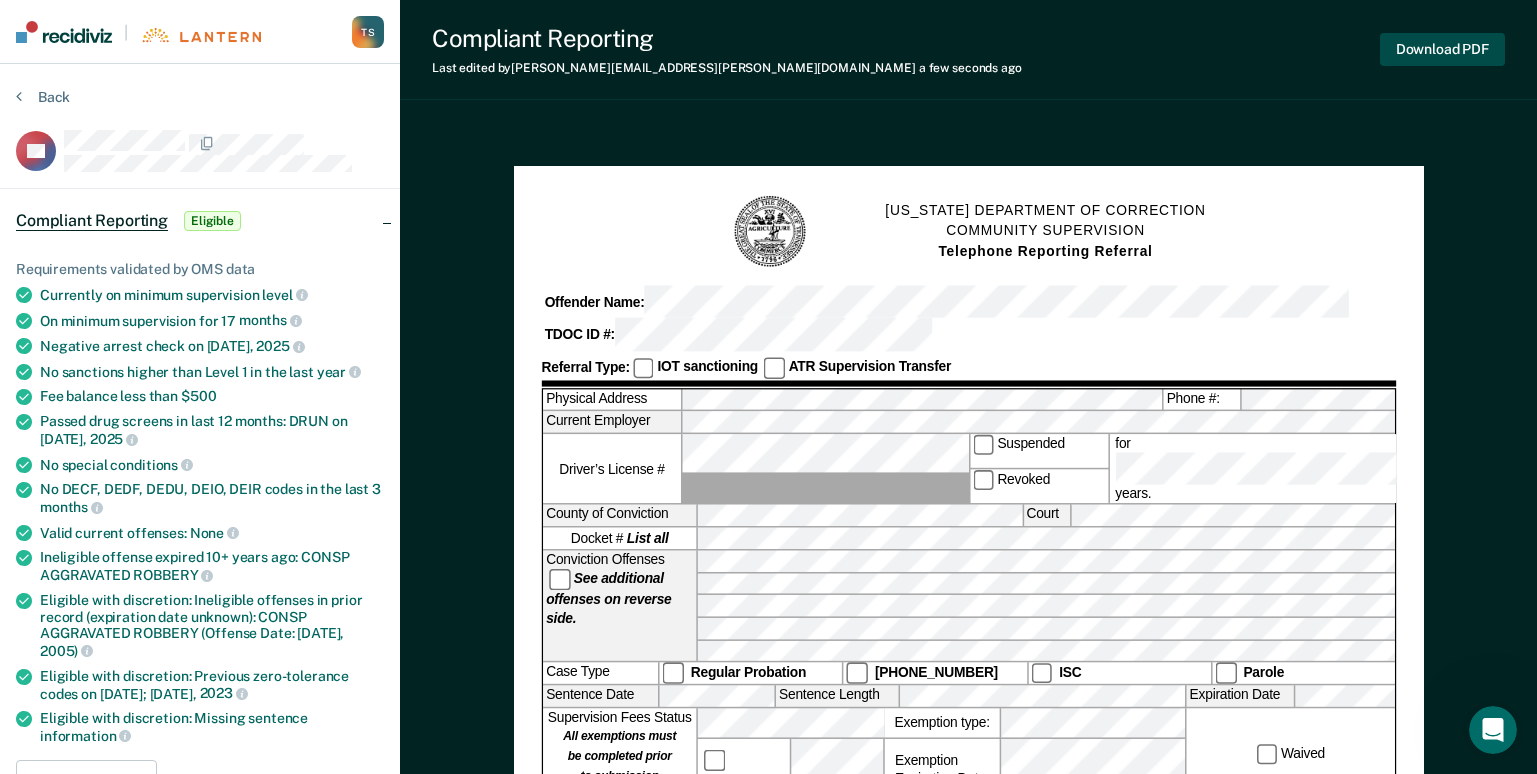 click on "Download PDF" at bounding box center (1442, 49) 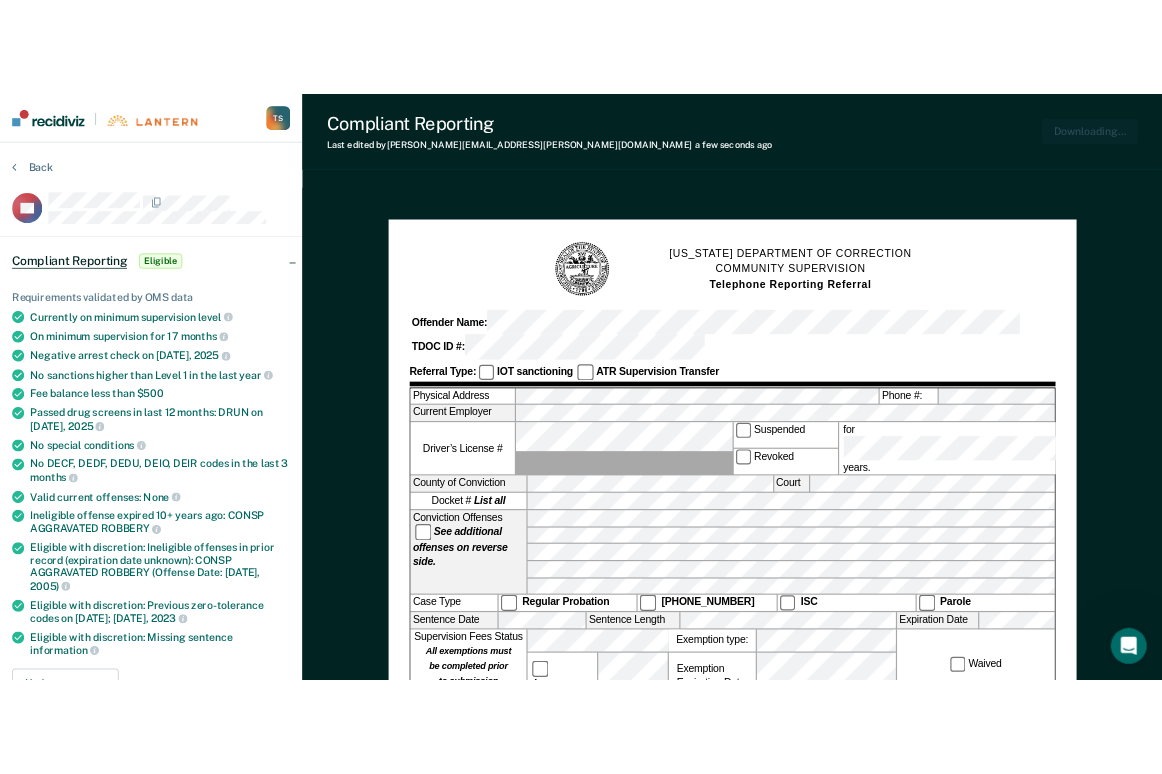 scroll, scrollTop: 0, scrollLeft: 0, axis: both 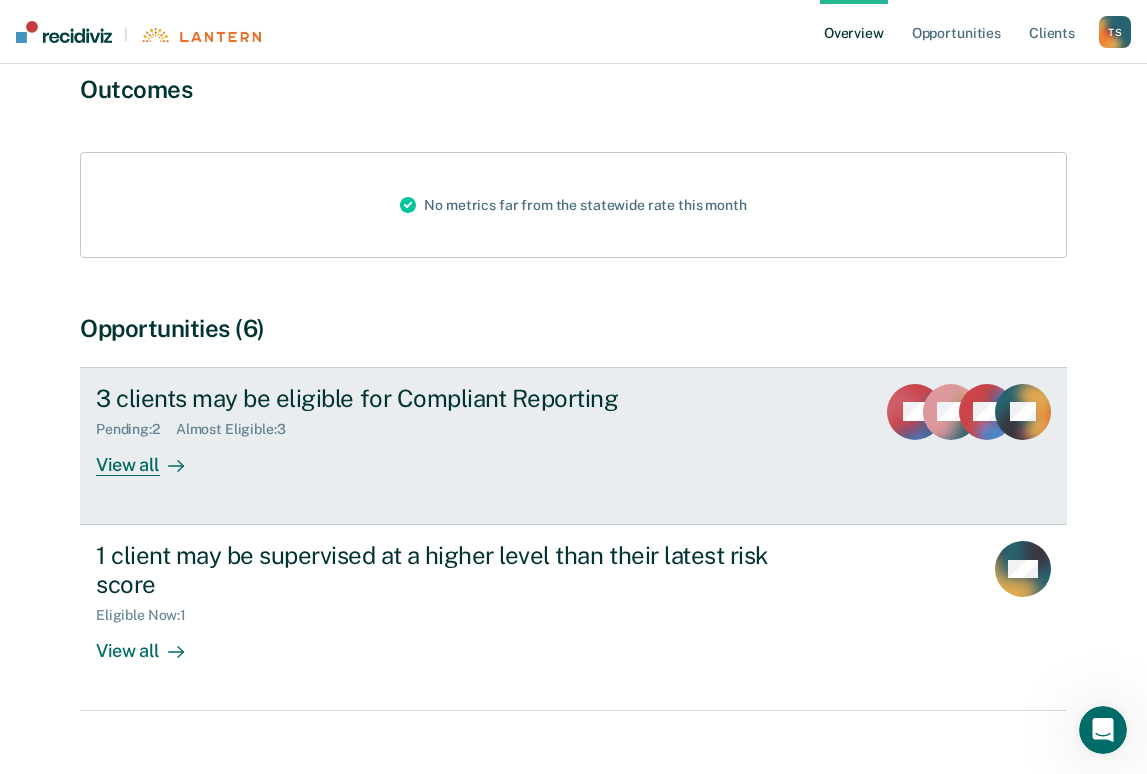 click on "View all" at bounding box center [152, 456] 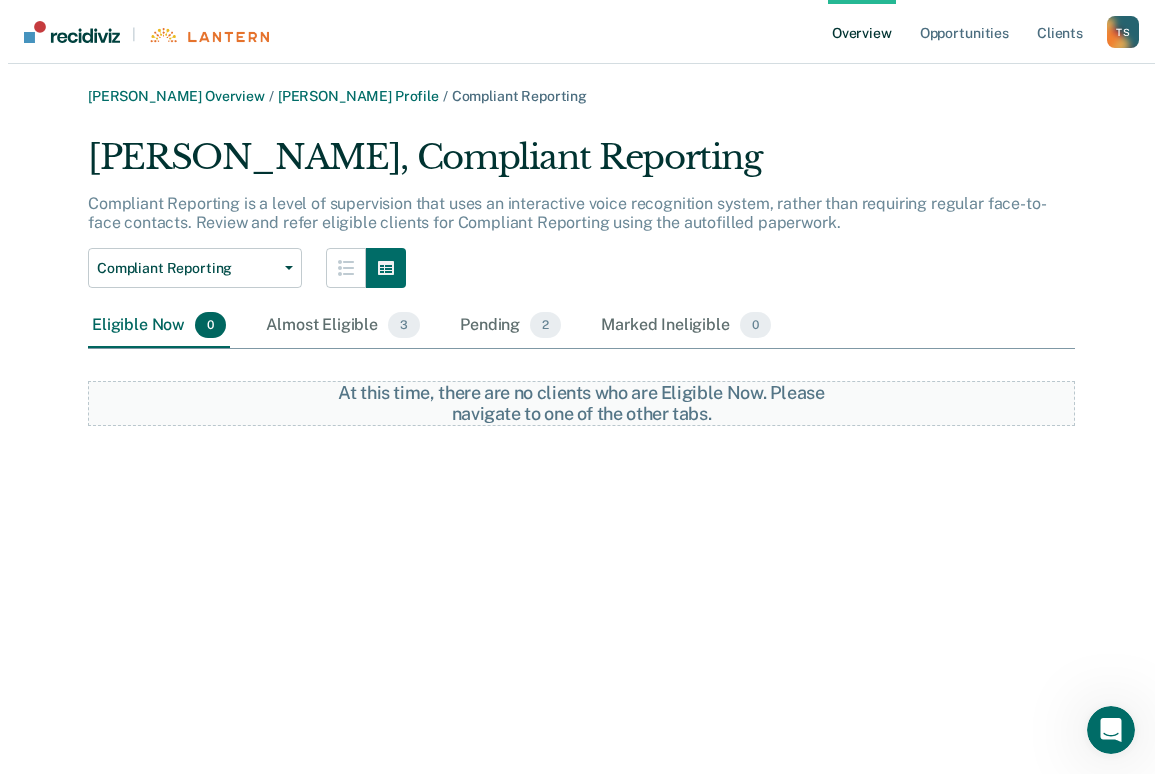 scroll, scrollTop: 0, scrollLeft: 0, axis: both 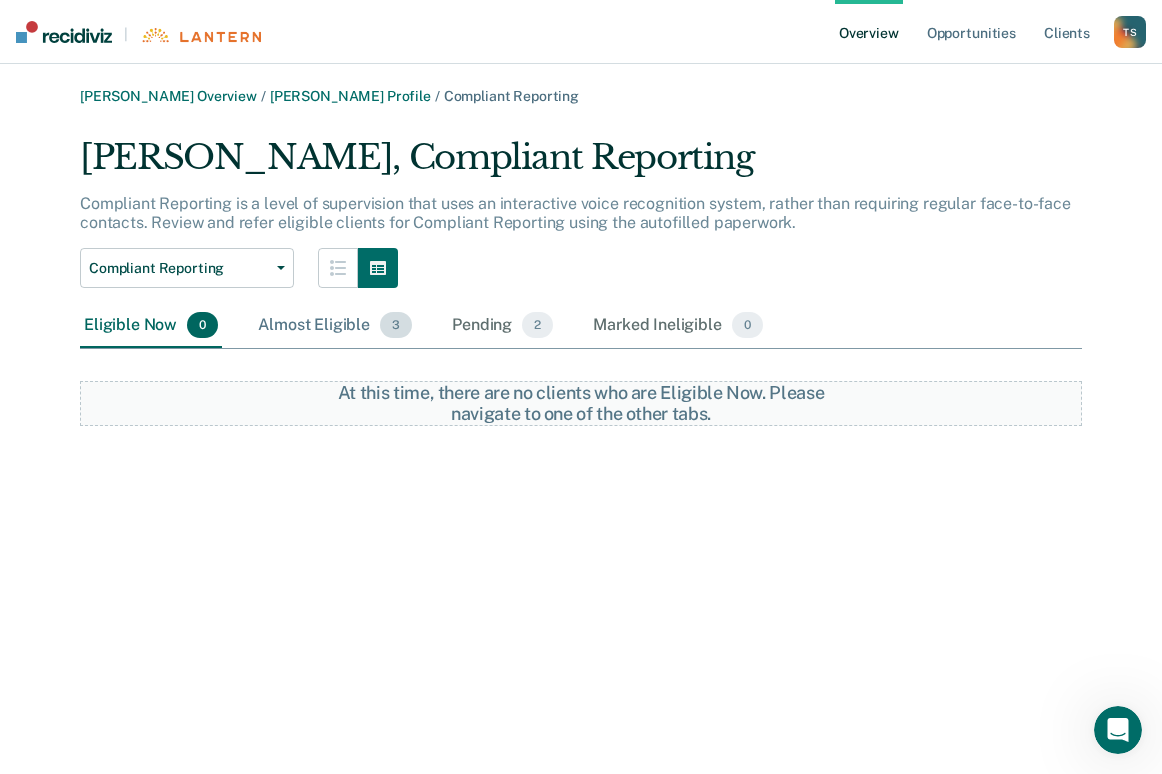 click on "Almost Eligible 3" at bounding box center (335, 326) 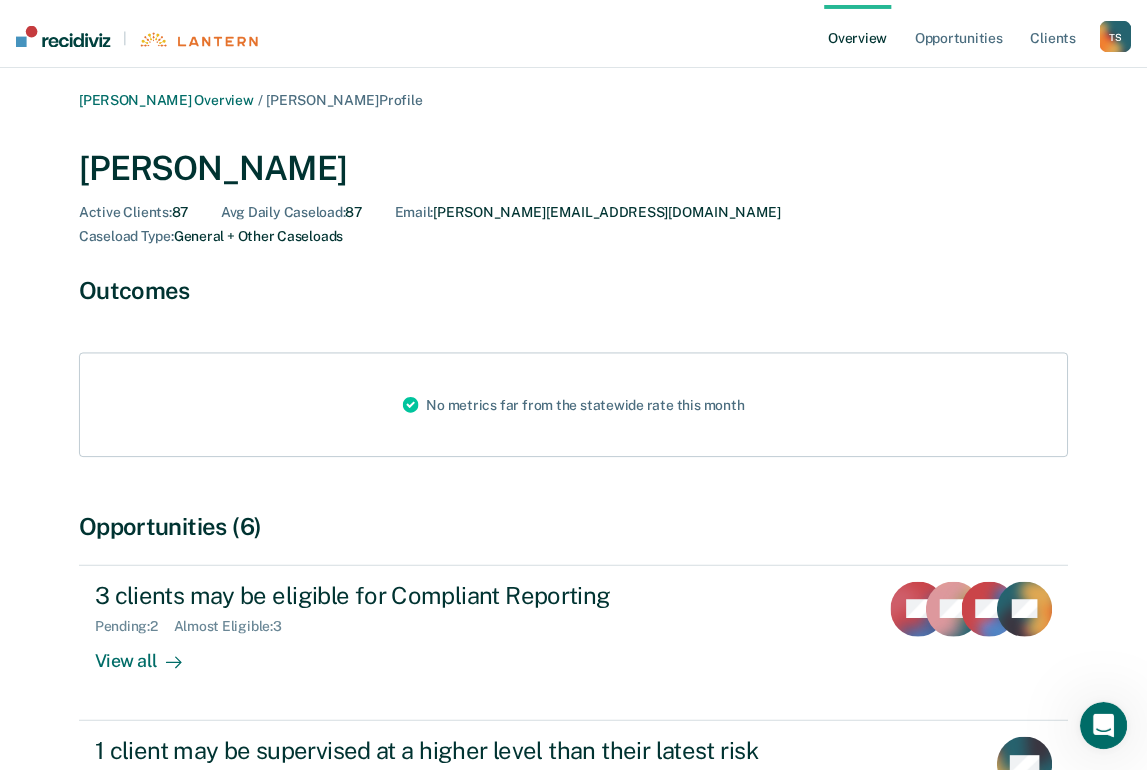 scroll, scrollTop: 200, scrollLeft: 0, axis: vertical 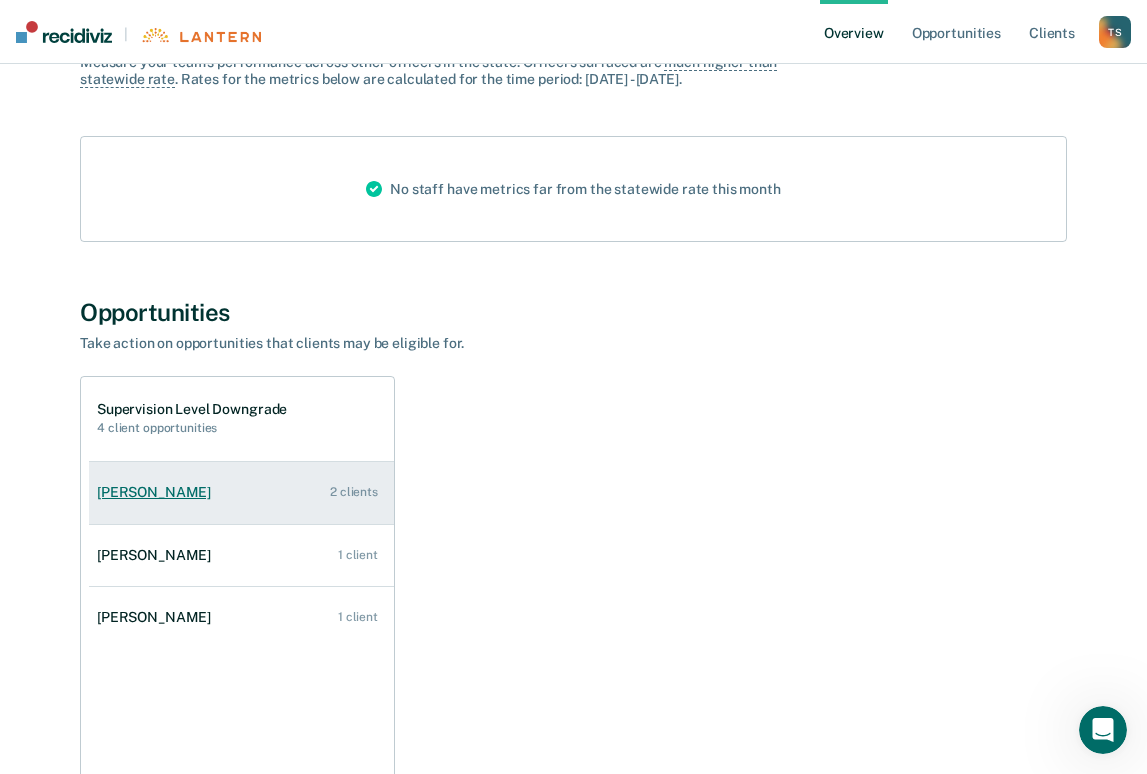 click on "[PERSON_NAME]" at bounding box center [158, 492] 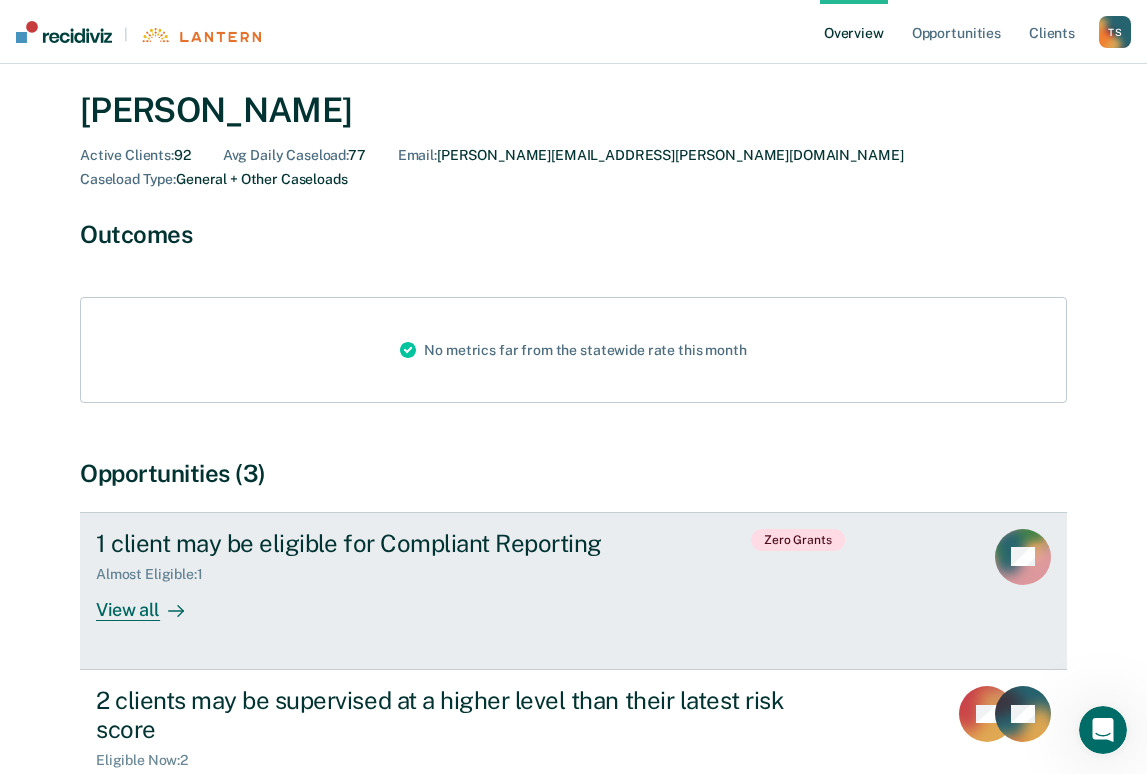 scroll, scrollTop: 100, scrollLeft: 0, axis: vertical 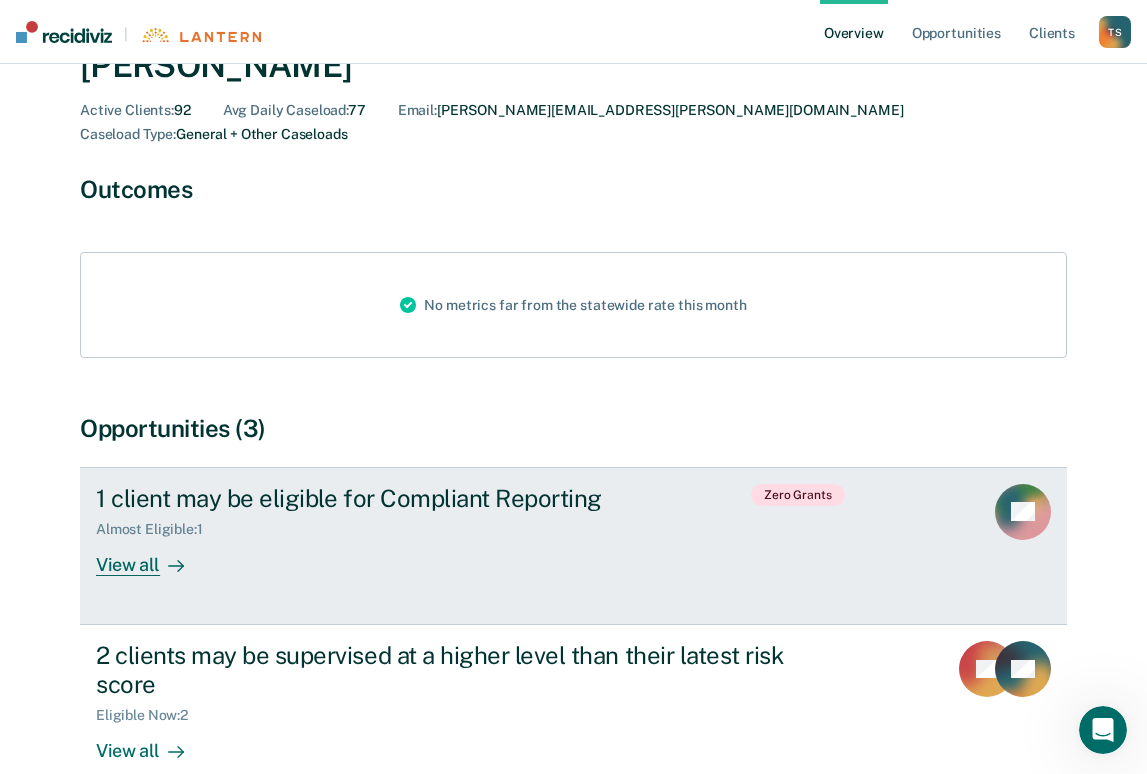 click on "1 client may be eligible for Compliant Reporting" at bounding box center [399, 498] 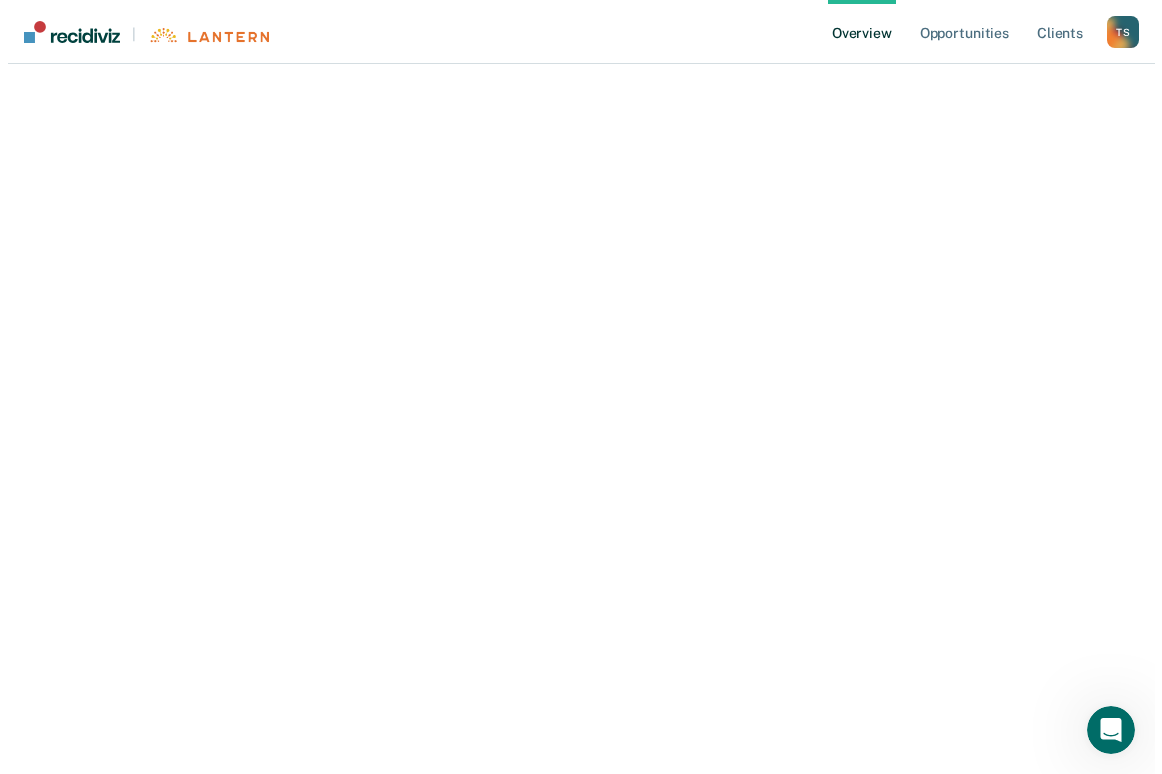 scroll, scrollTop: 0, scrollLeft: 0, axis: both 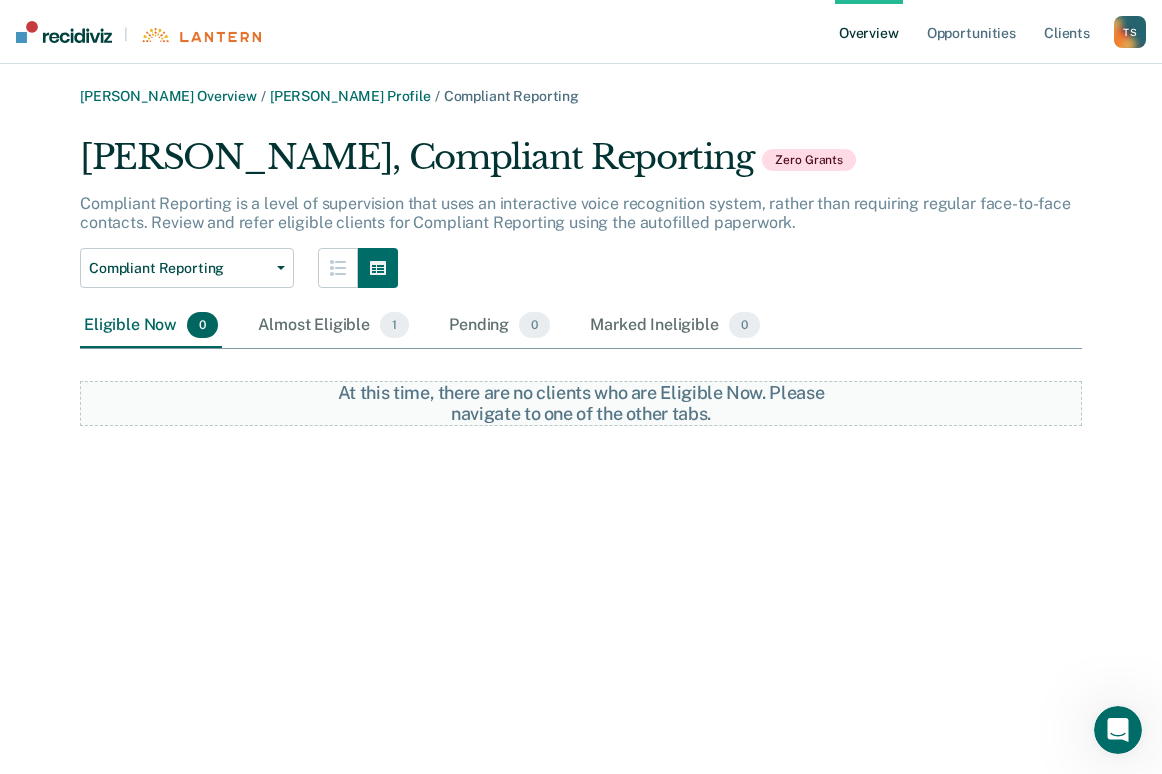 click on "Eligible Now 0" at bounding box center [151, 326] 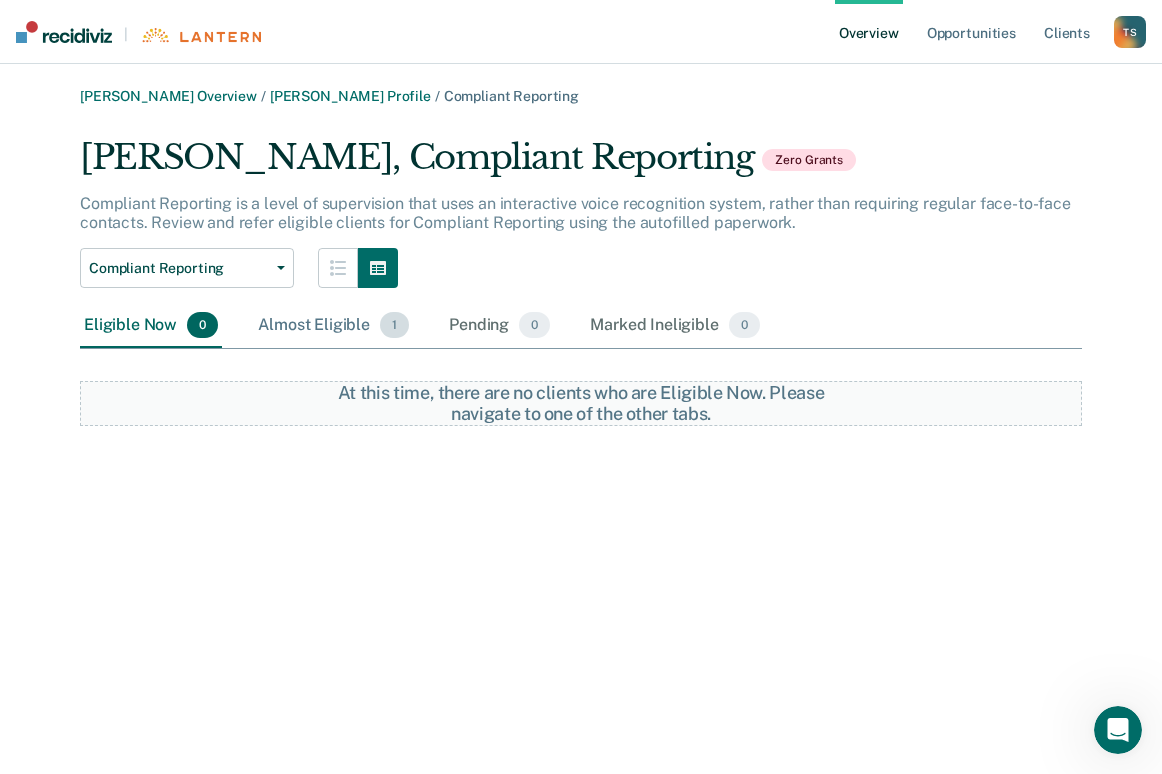 click on "Almost Eligible 1" at bounding box center [333, 326] 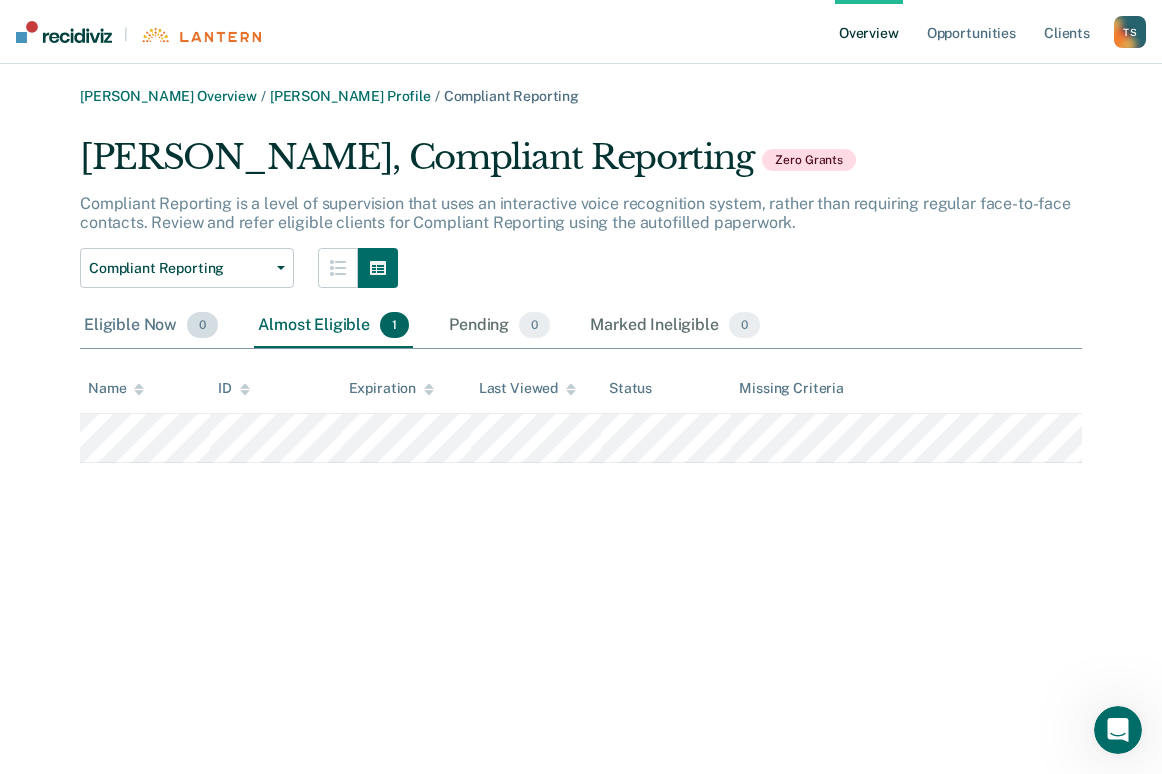 click on "Eligible Now 0" at bounding box center (151, 326) 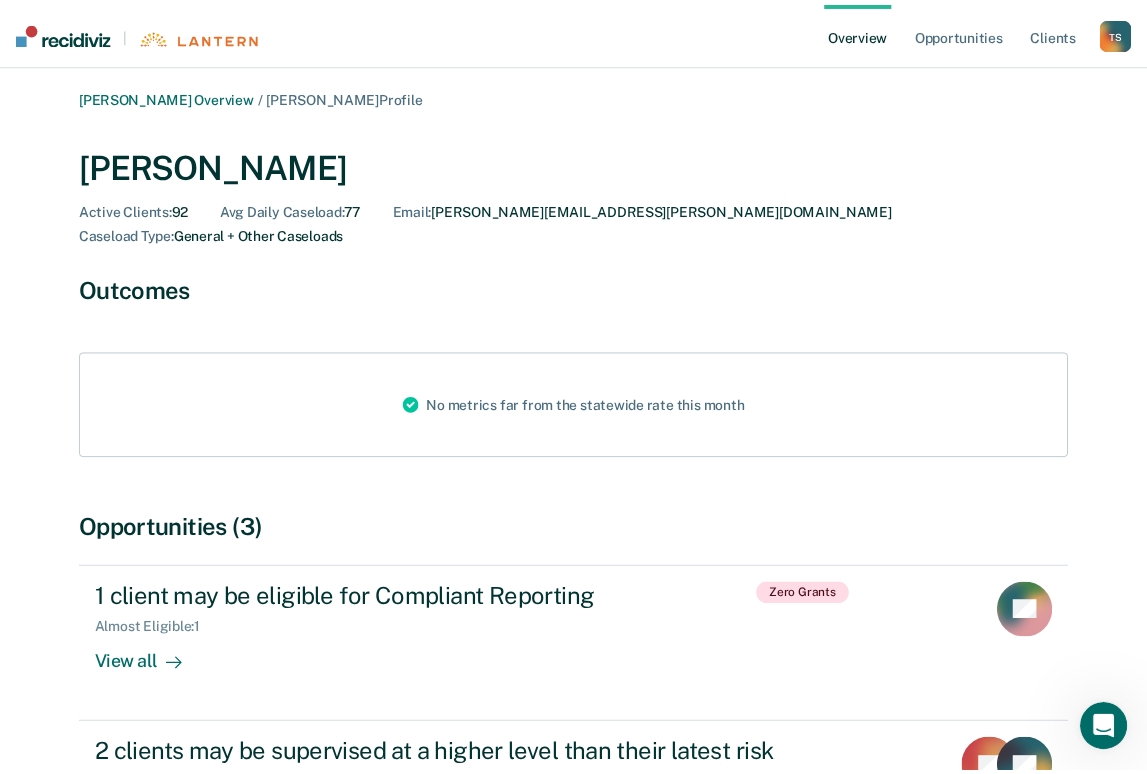 scroll, scrollTop: 100, scrollLeft: 0, axis: vertical 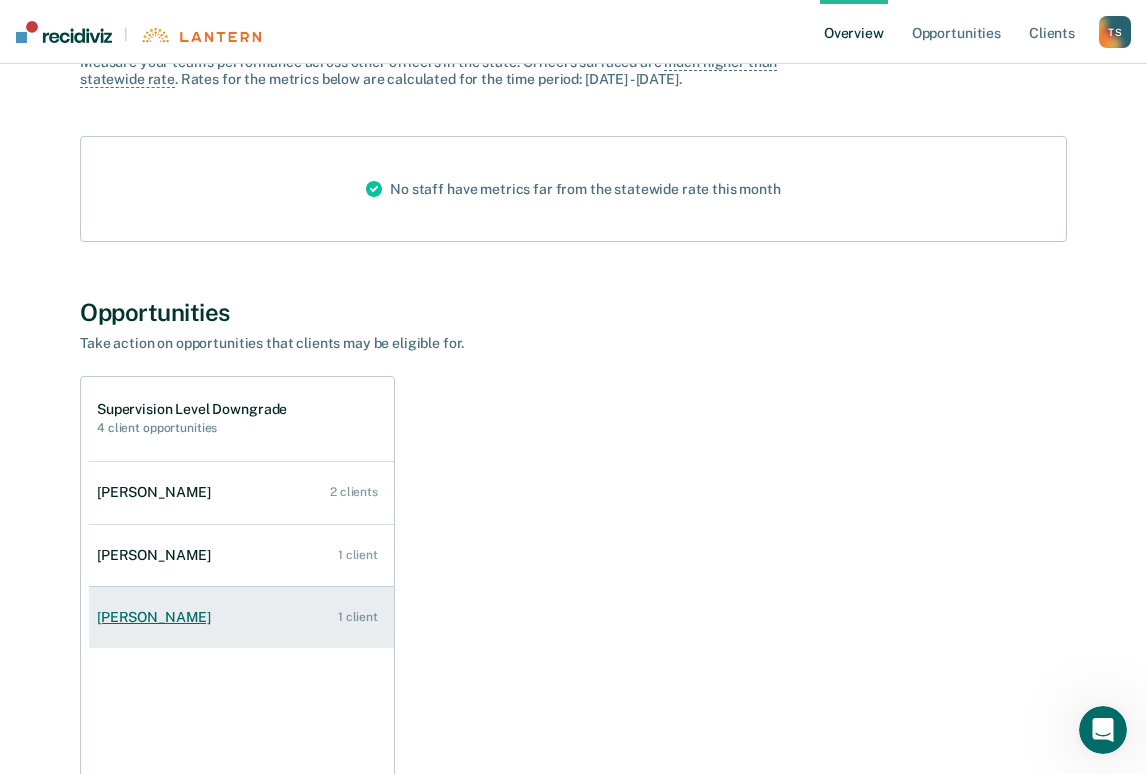 click on "Teanna Chastain   1 client" at bounding box center (241, 617) 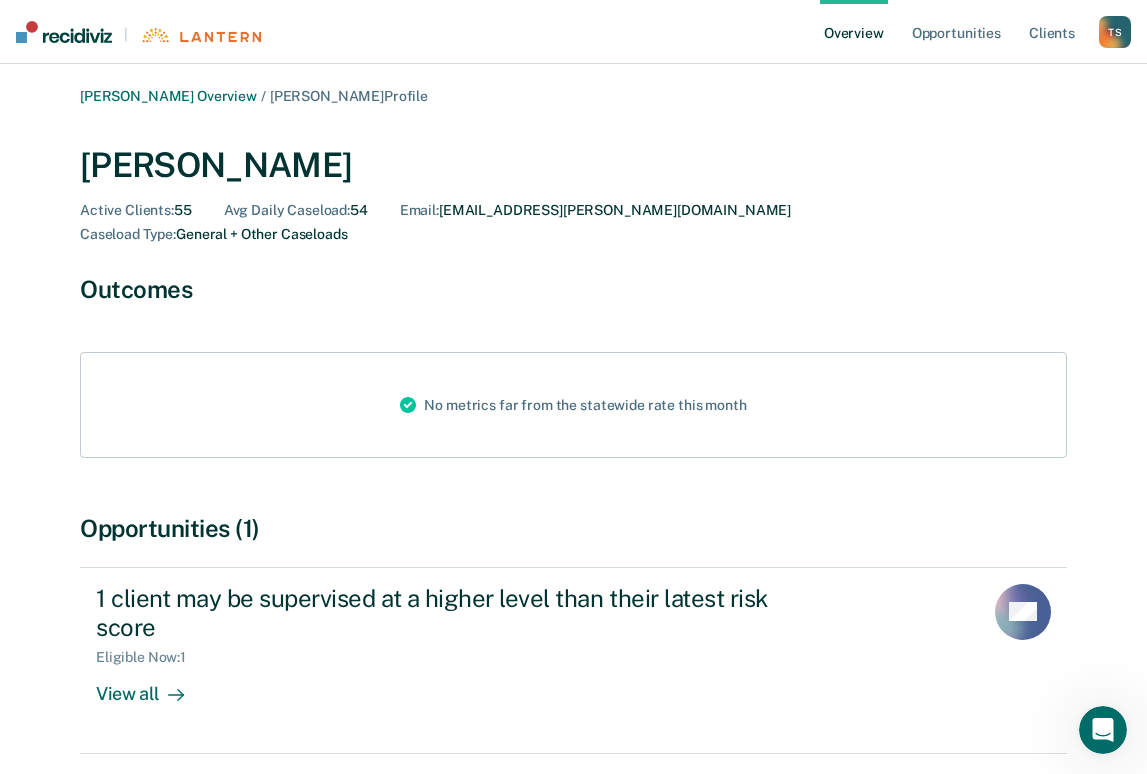 scroll, scrollTop: 59, scrollLeft: 0, axis: vertical 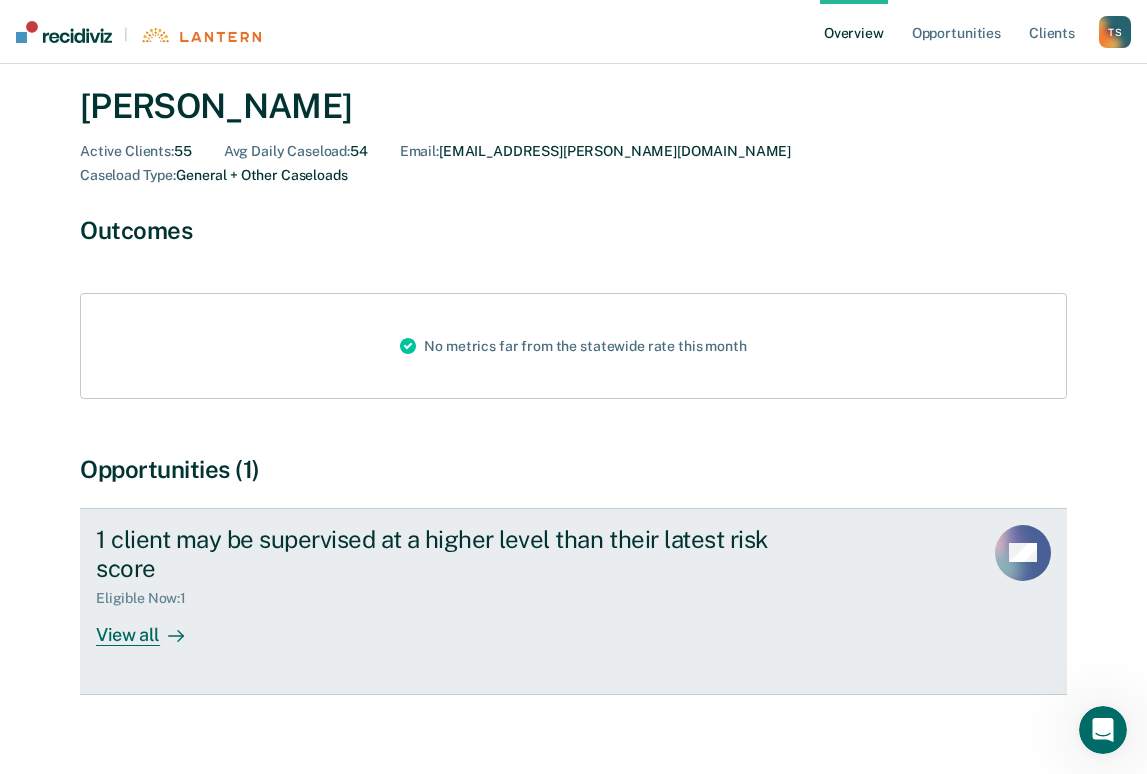 click on "View all" at bounding box center (152, 626) 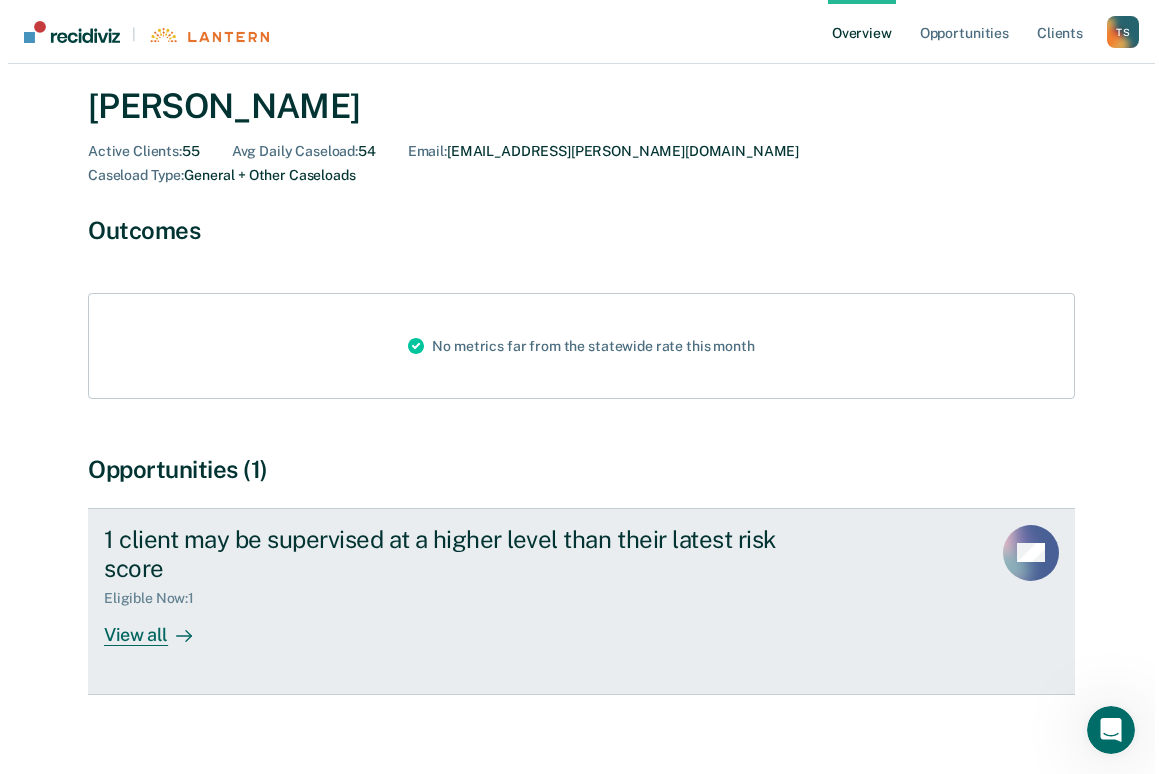 scroll, scrollTop: 0, scrollLeft: 0, axis: both 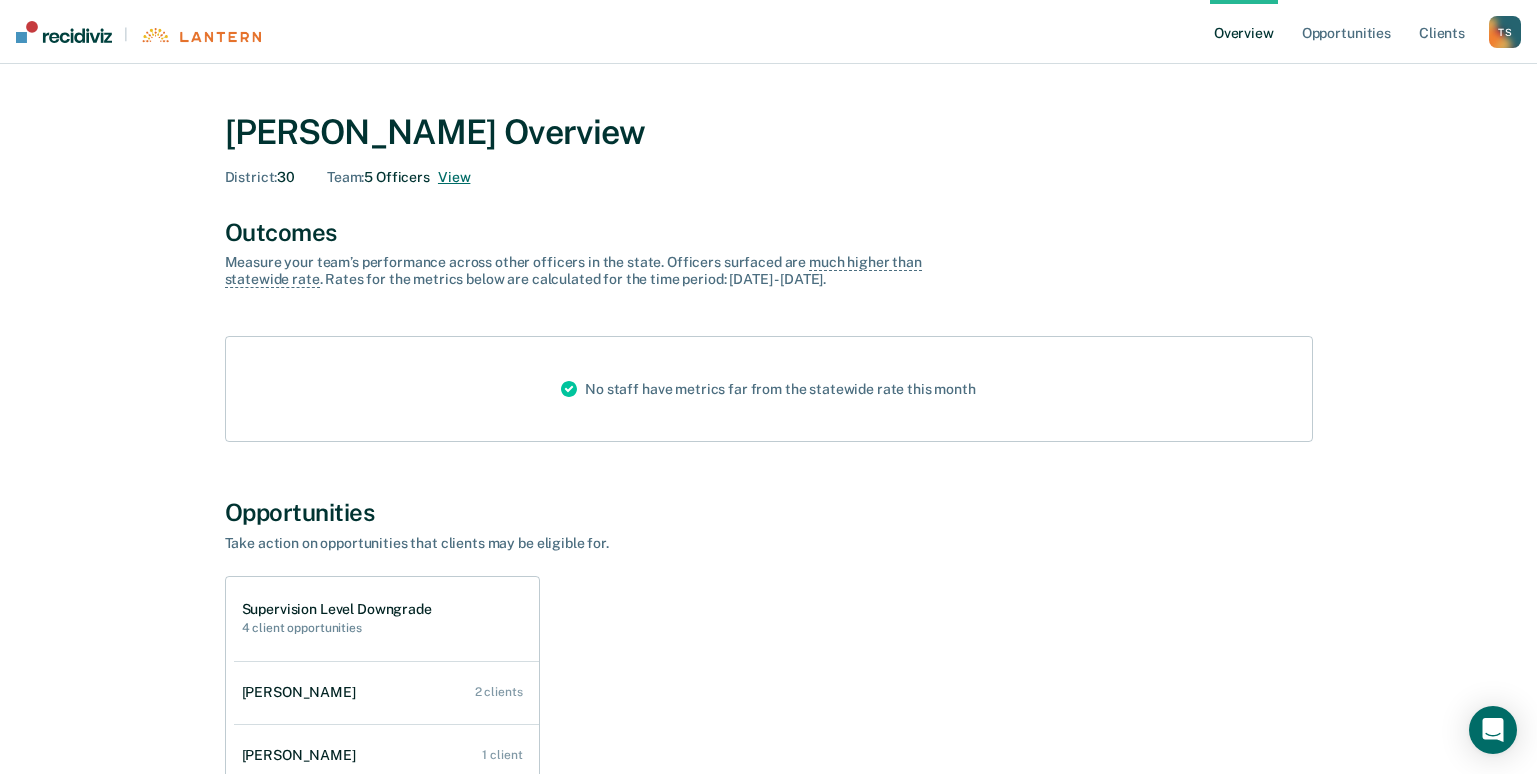 click on "View" at bounding box center [454, 177] 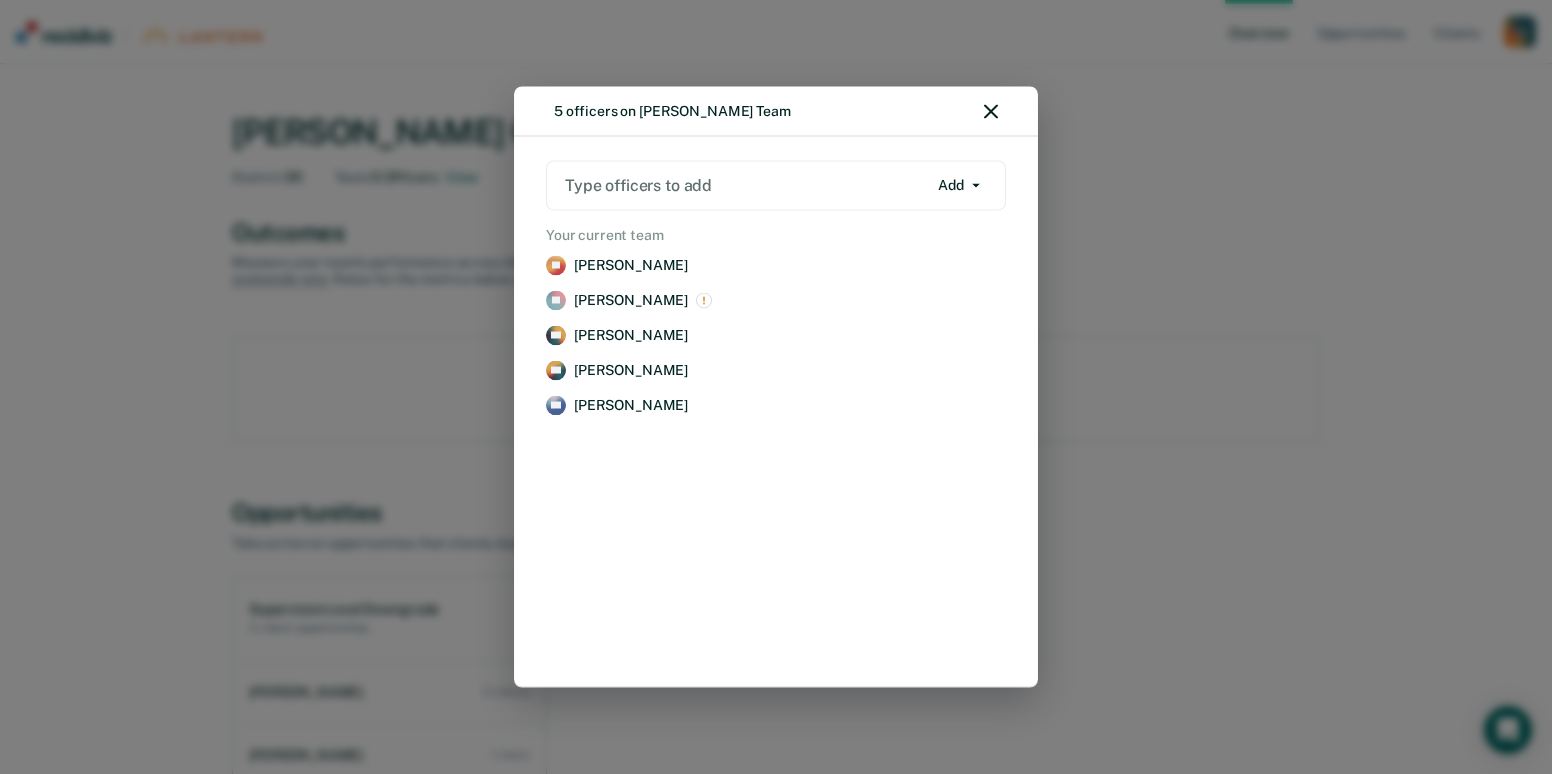 click on "5 officers on [PERSON_NAME] Team Type officers to add Add Add Remove Your current team TC [PERSON_NAME] Remove [PERSON_NAME] Remove CG [PERSON_NAME] Remove KK [PERSON_NAME] Remove [PERSON_NAME] Remove" at bounding box center [776, 387] 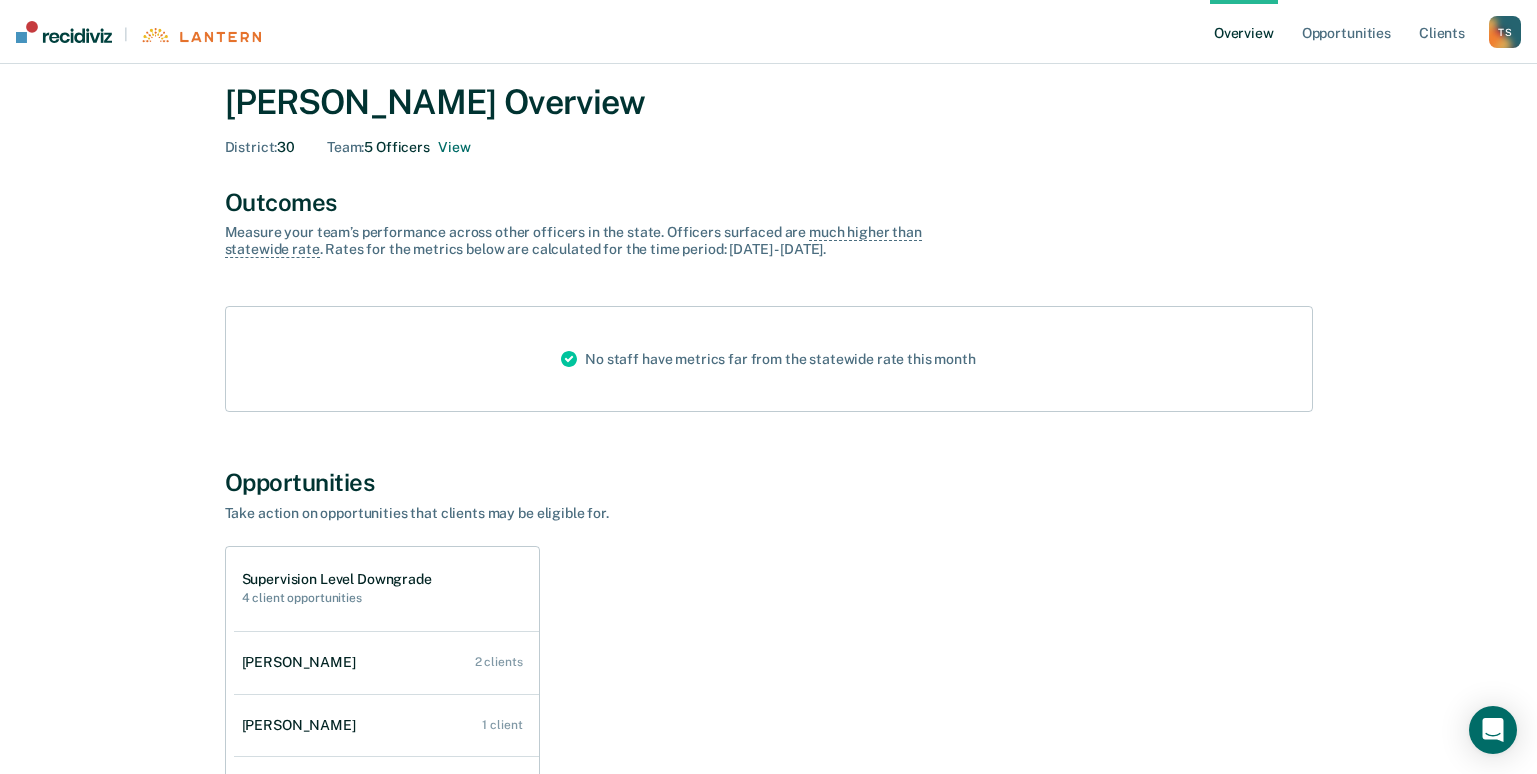 scroll, scrollTop: 0, scrollLeft: 0, axis: both 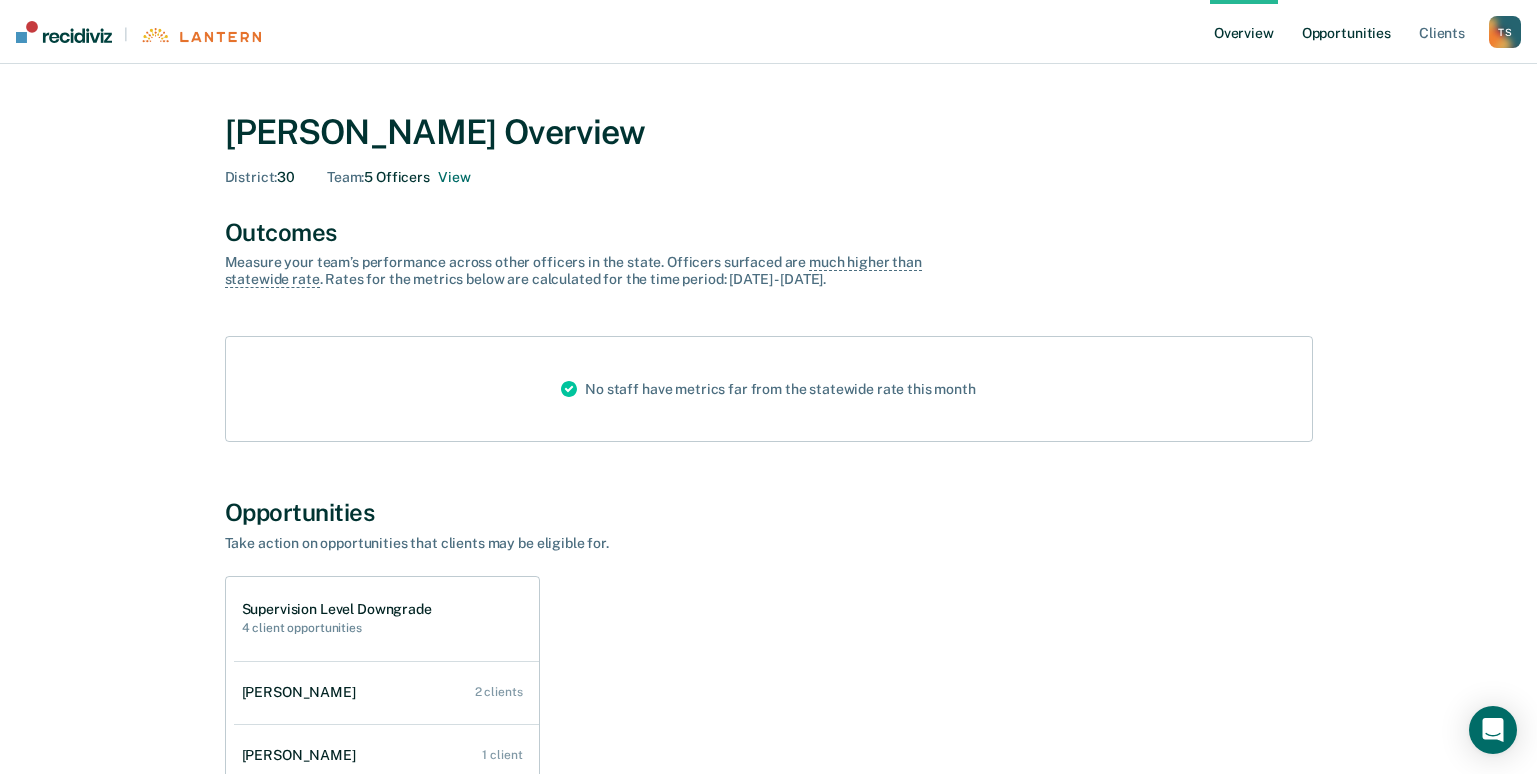 click on "Opportunities" at bounding box center [1346, 32] 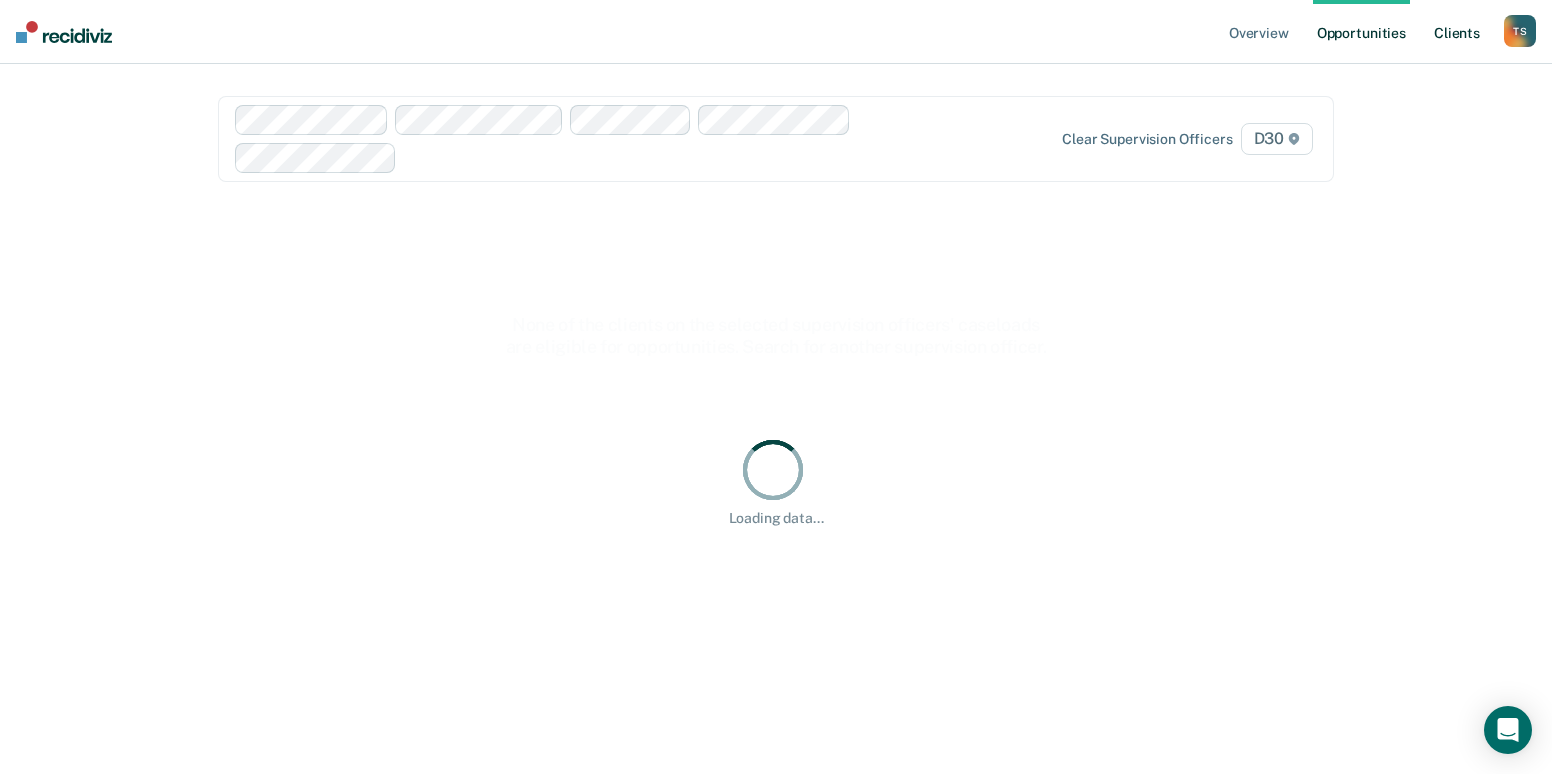 click on "Client s" at bounding box center (1457, 32) 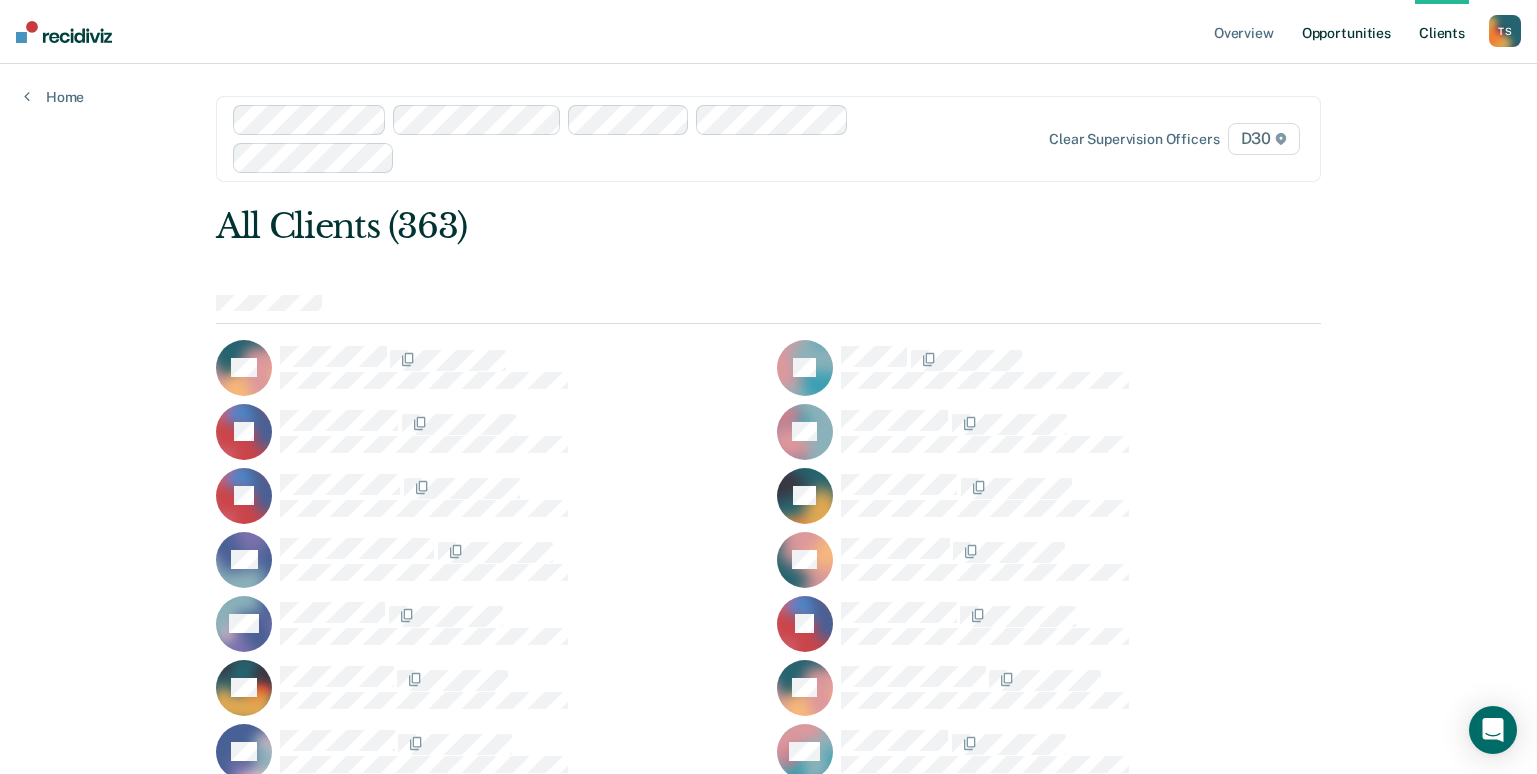 click on "Opportunities" at bounding box center (1346, 32) 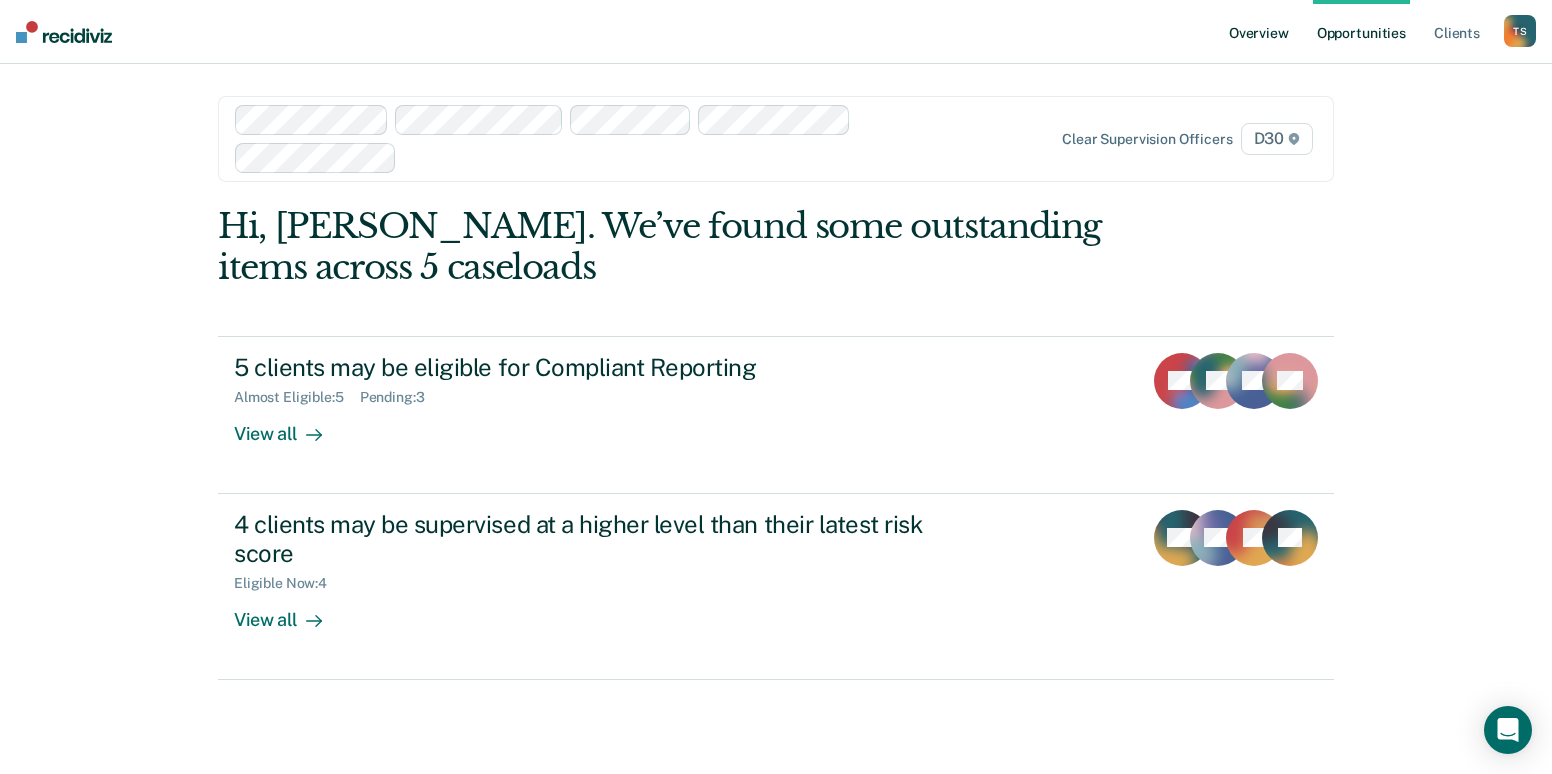 click on "Overview" at bounding box center [1259, 32] 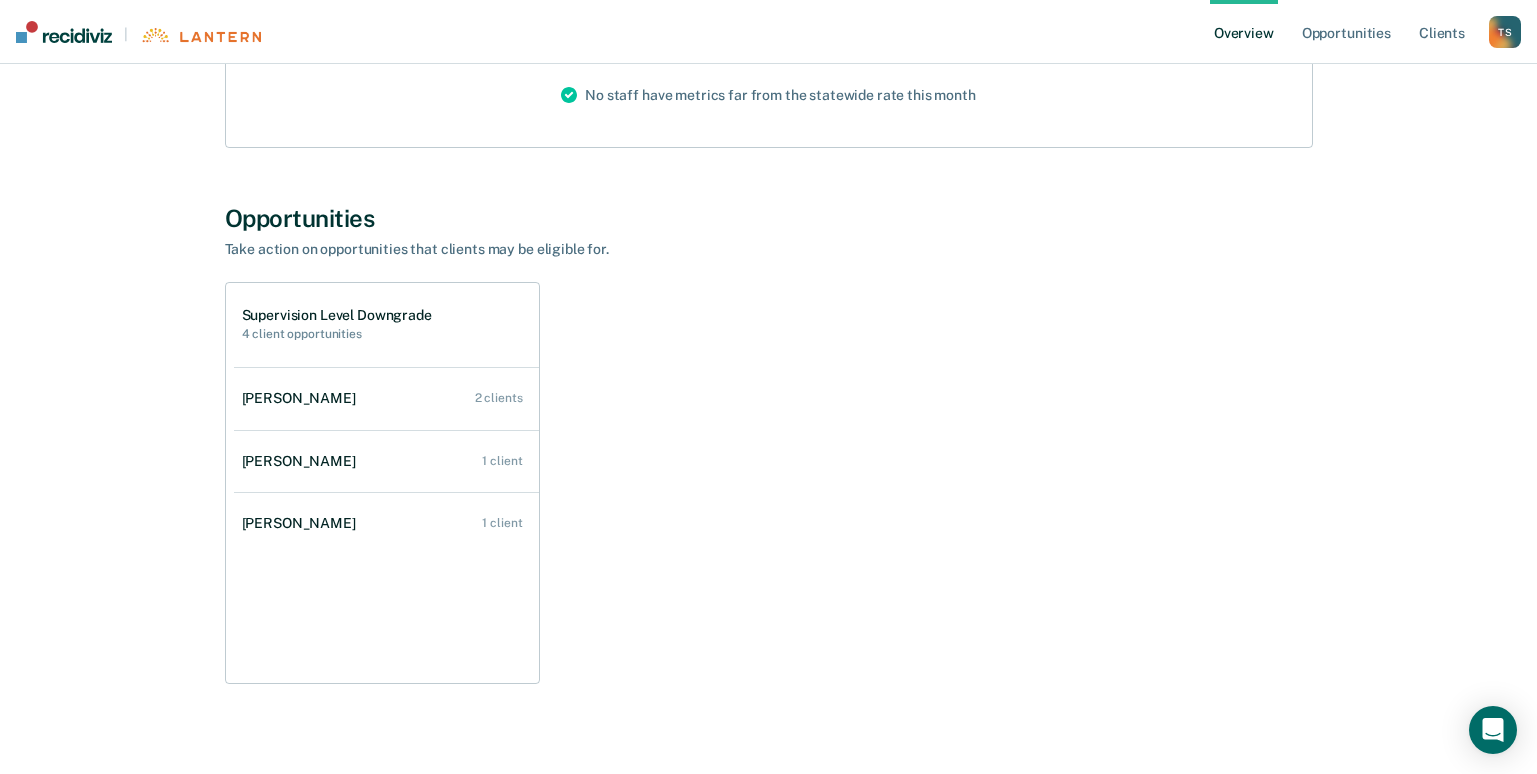 scroll, scrollTop: 324, scrollLeft: 0, axis: vertical 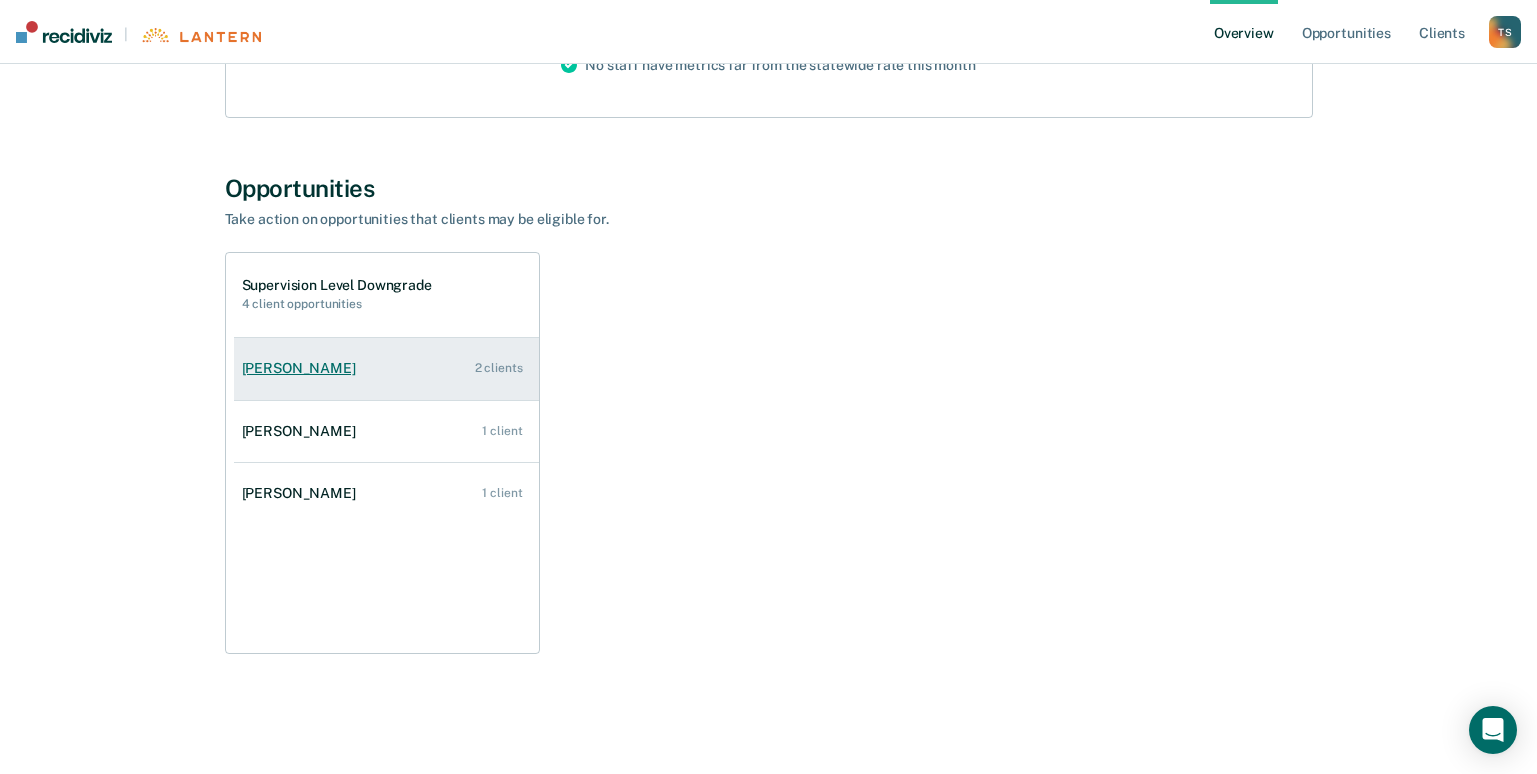 click on "2 clients" at bounding box center [499, 368] 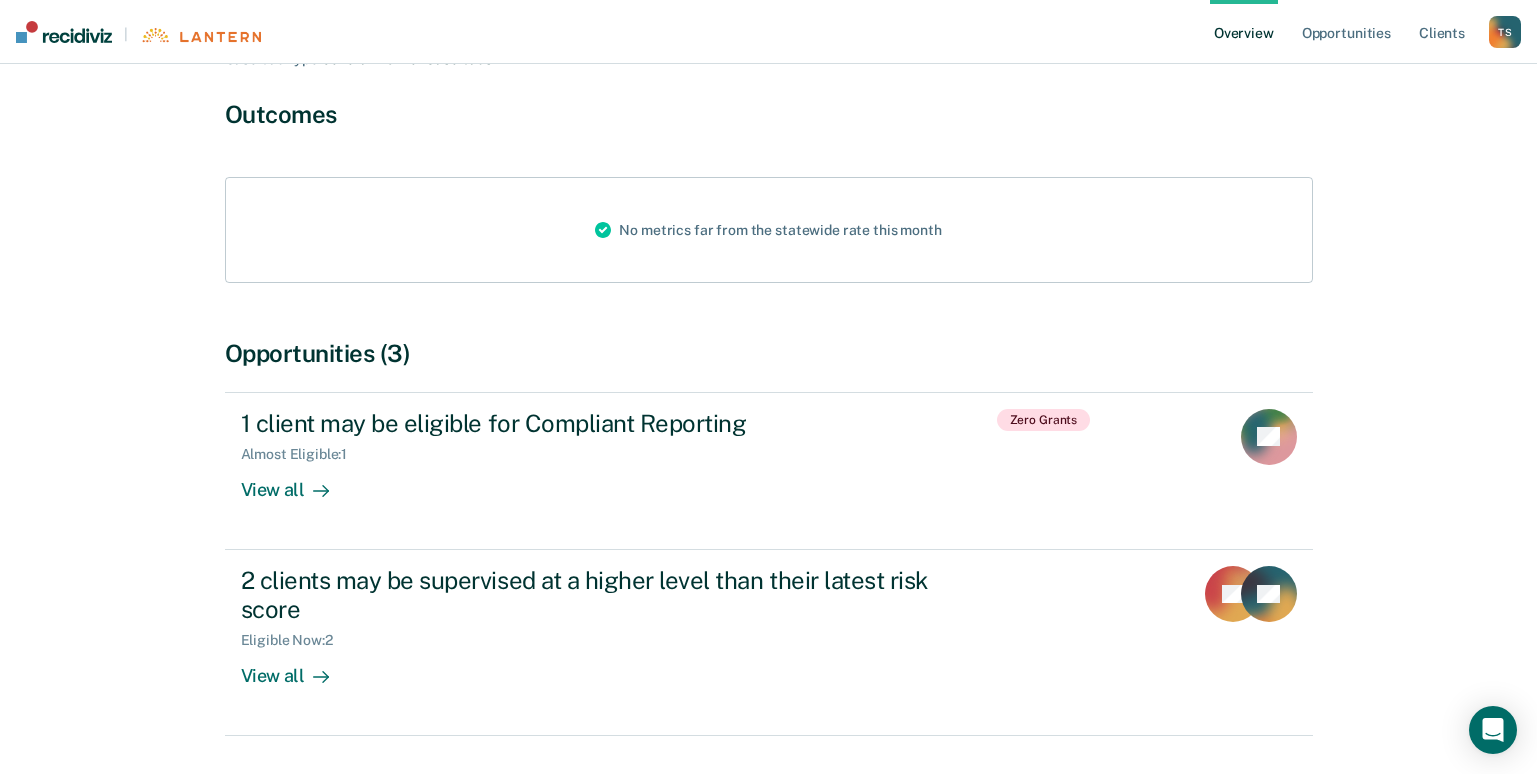 scroll, scrollTop: 200, scrollLeft: 0, axis: vertical 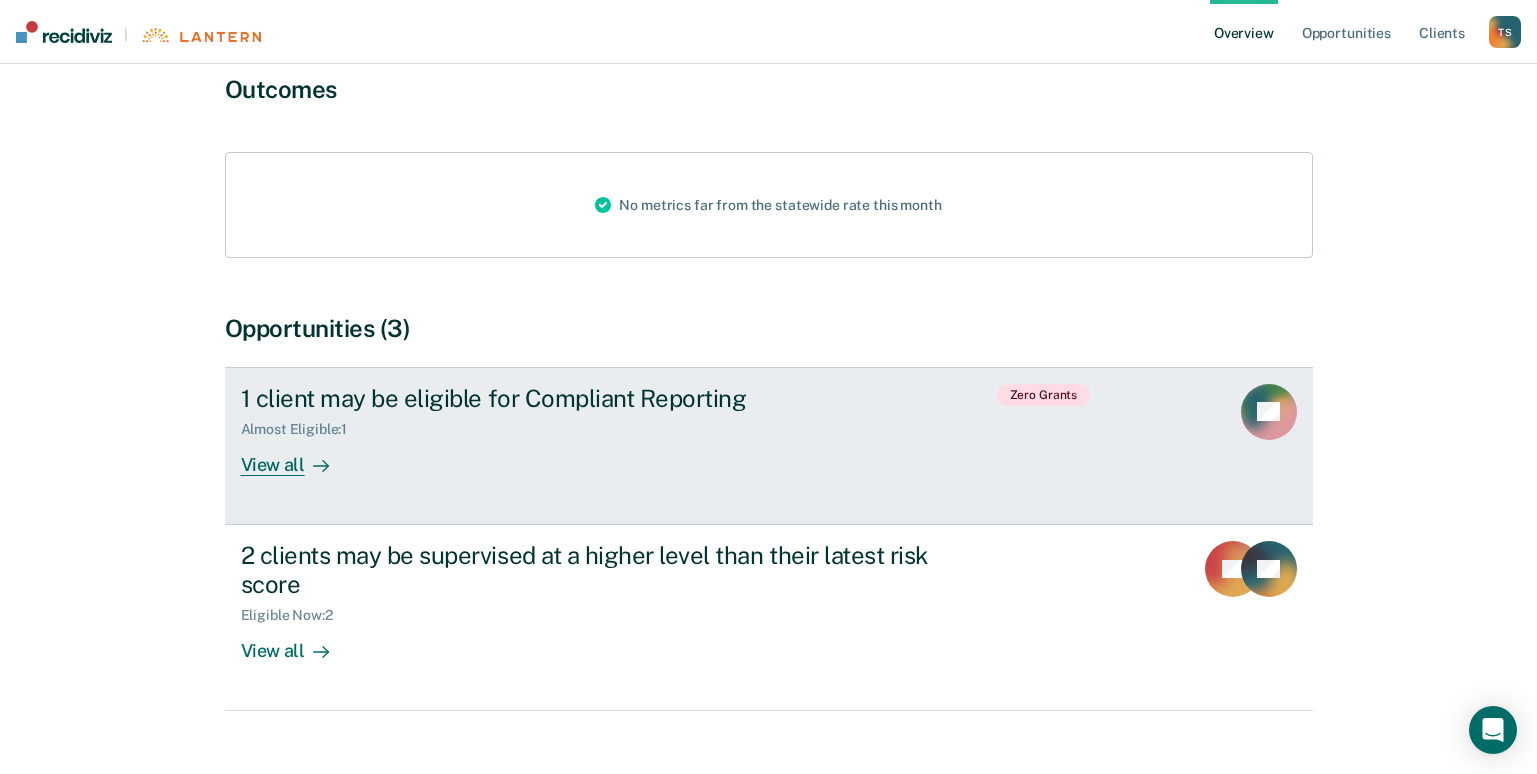 click on "View all" at bounding box center (297, 456) 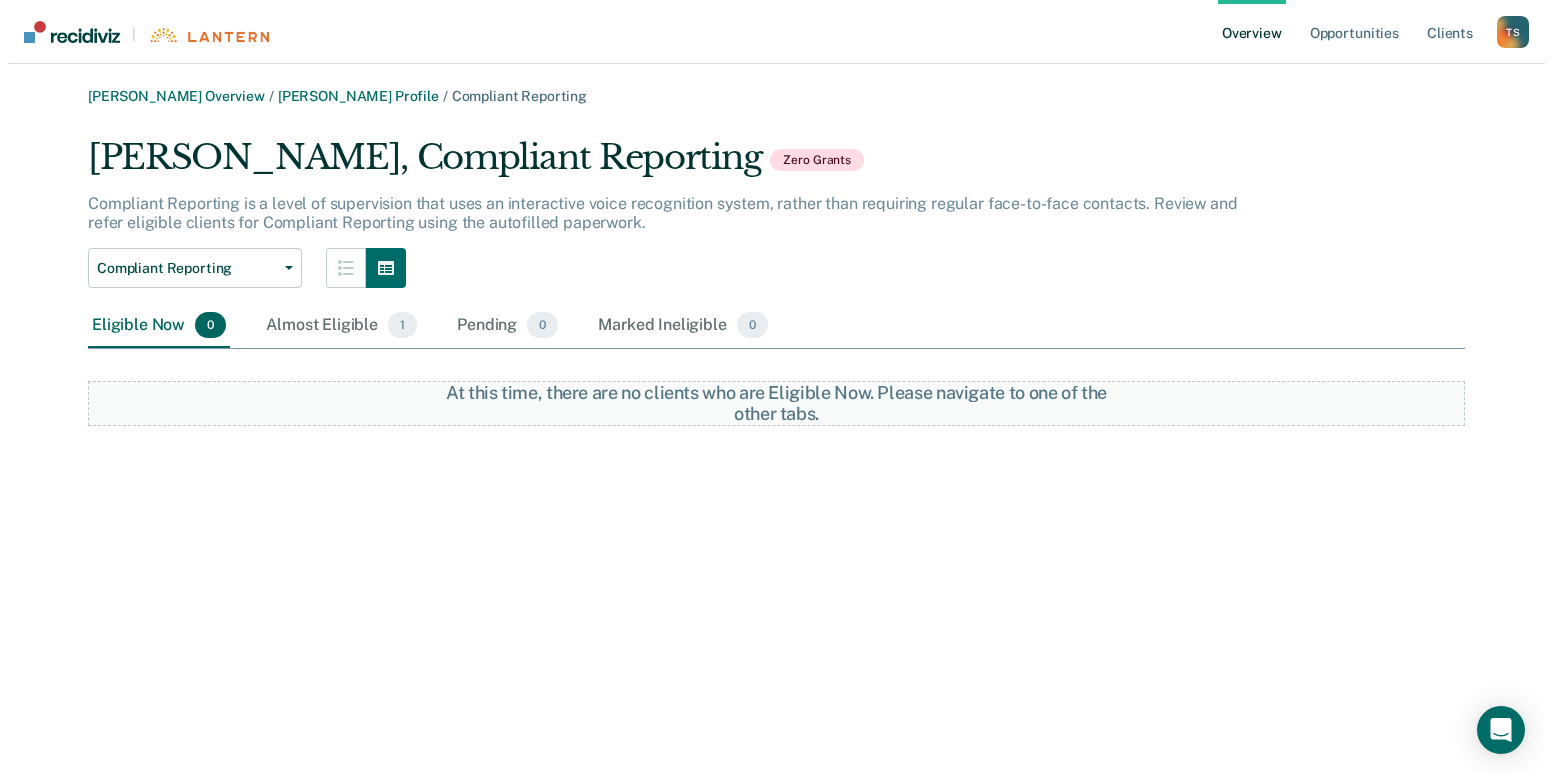 scroll, scrollTop: 0, scrollLeft: 0, axis: both 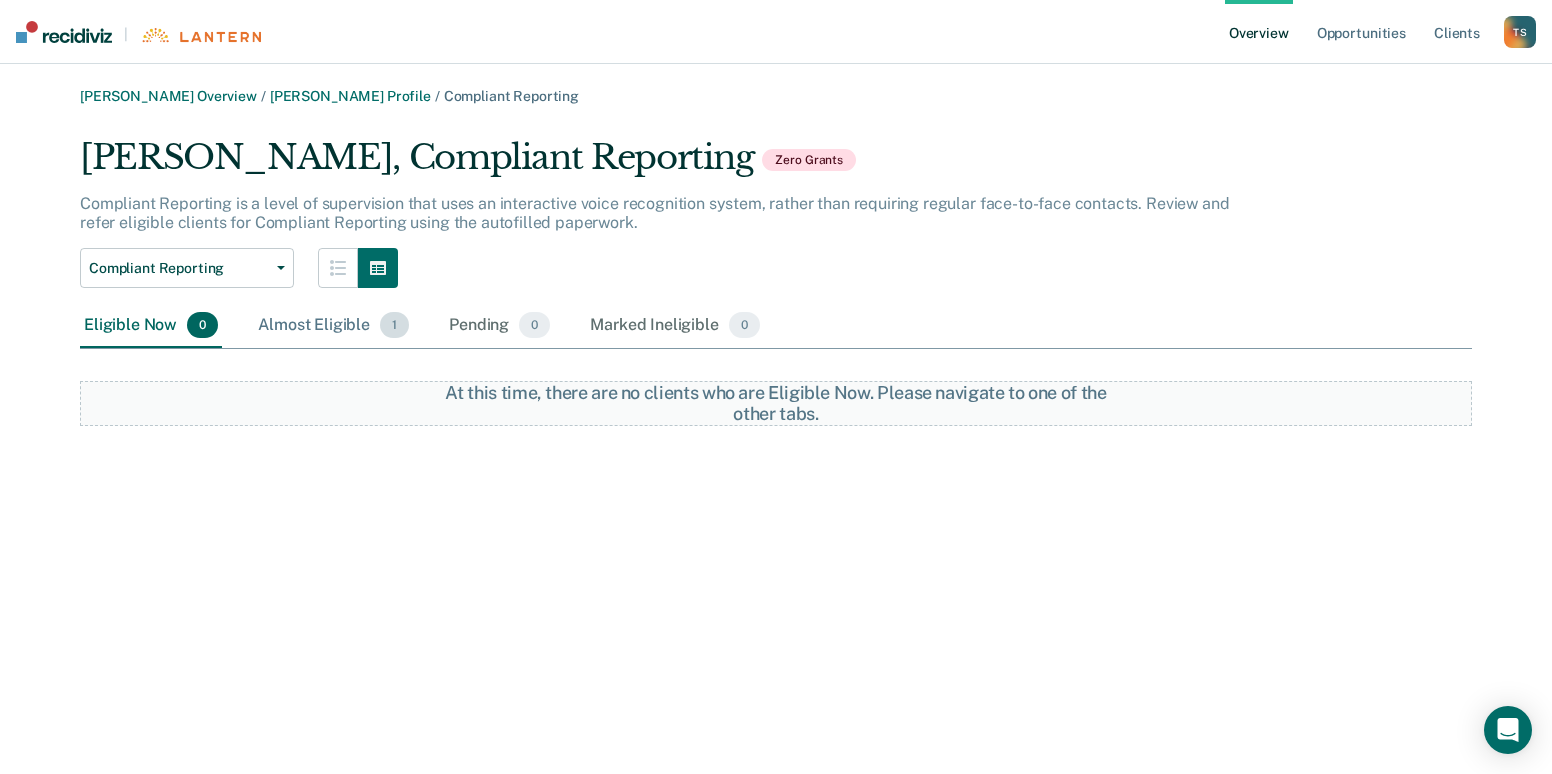 click on "Almost Eligible 1" at bounding box center [333, 326] 